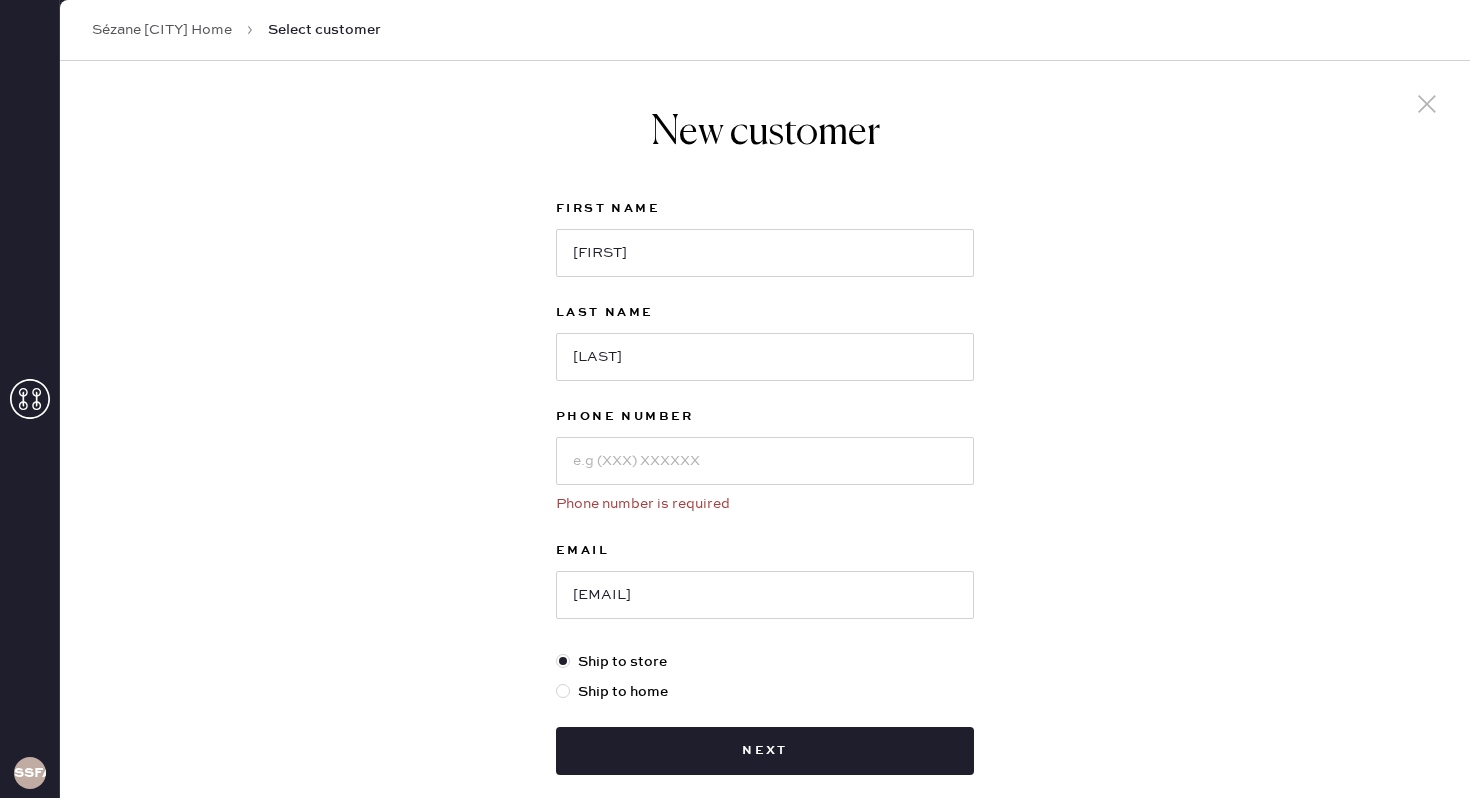 scroll, scrollTop: 0, scrollLeft: 0, axis: both 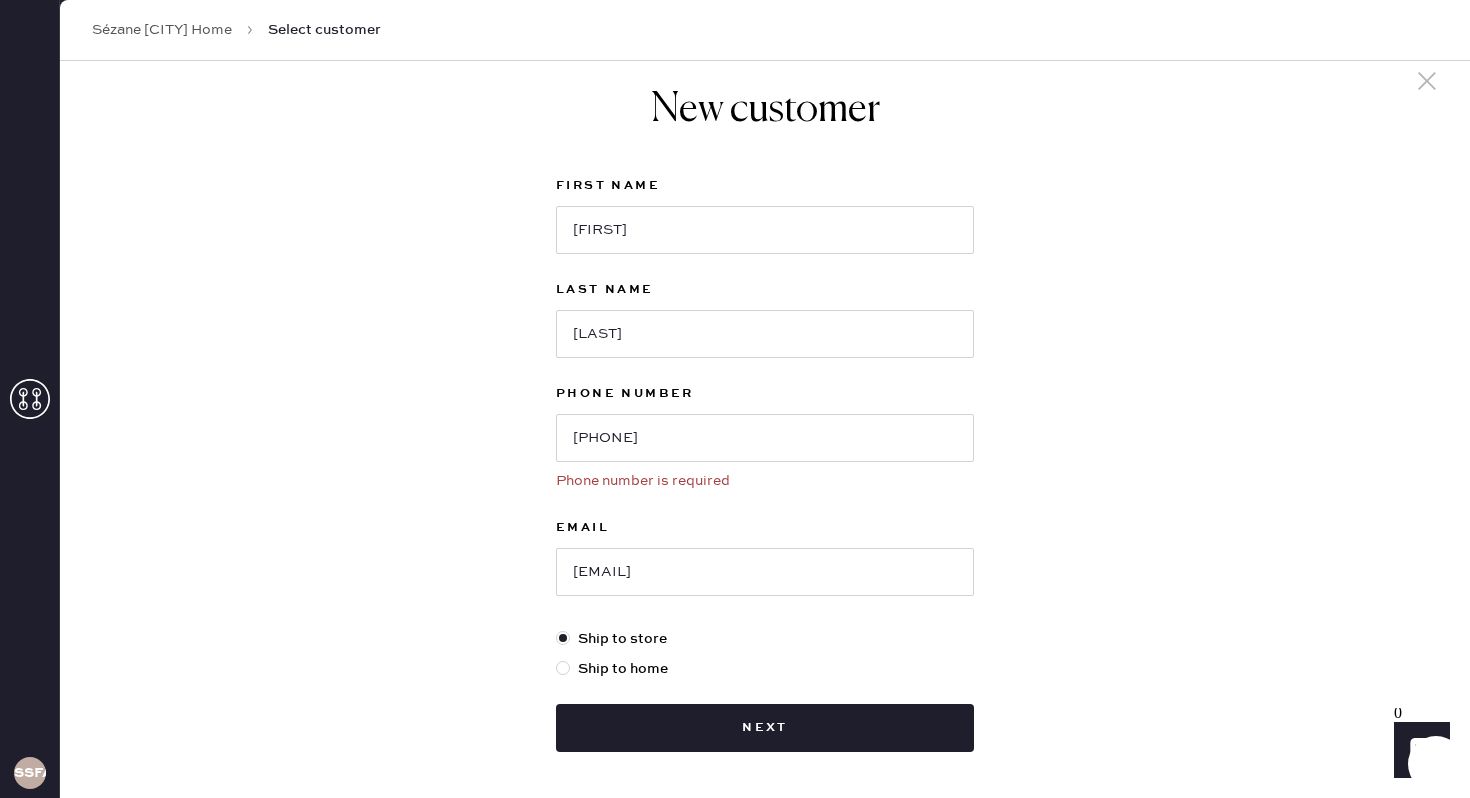 type on "[PHONE]" 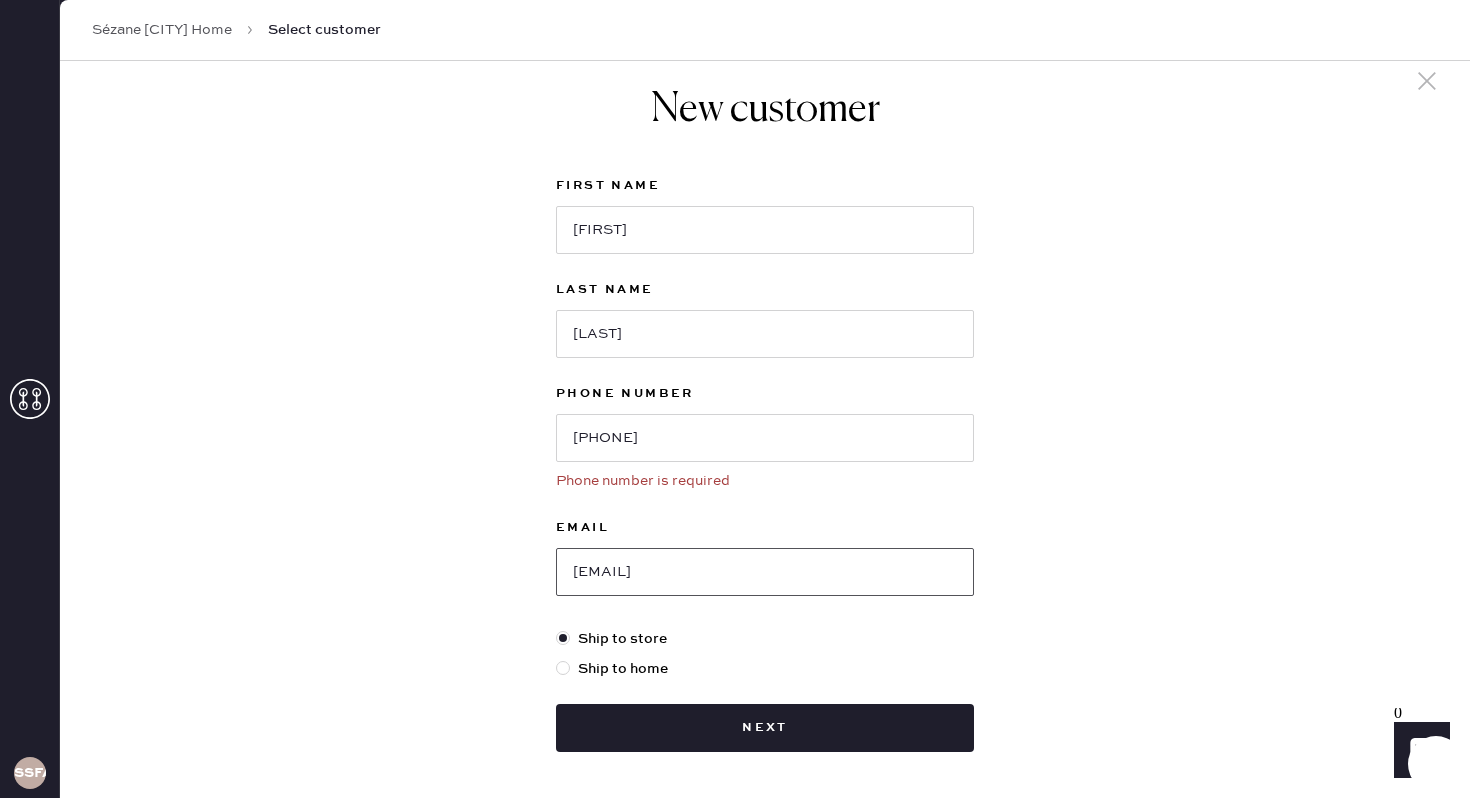 click on "[EMAIL]" at bounding box center (765, 572) 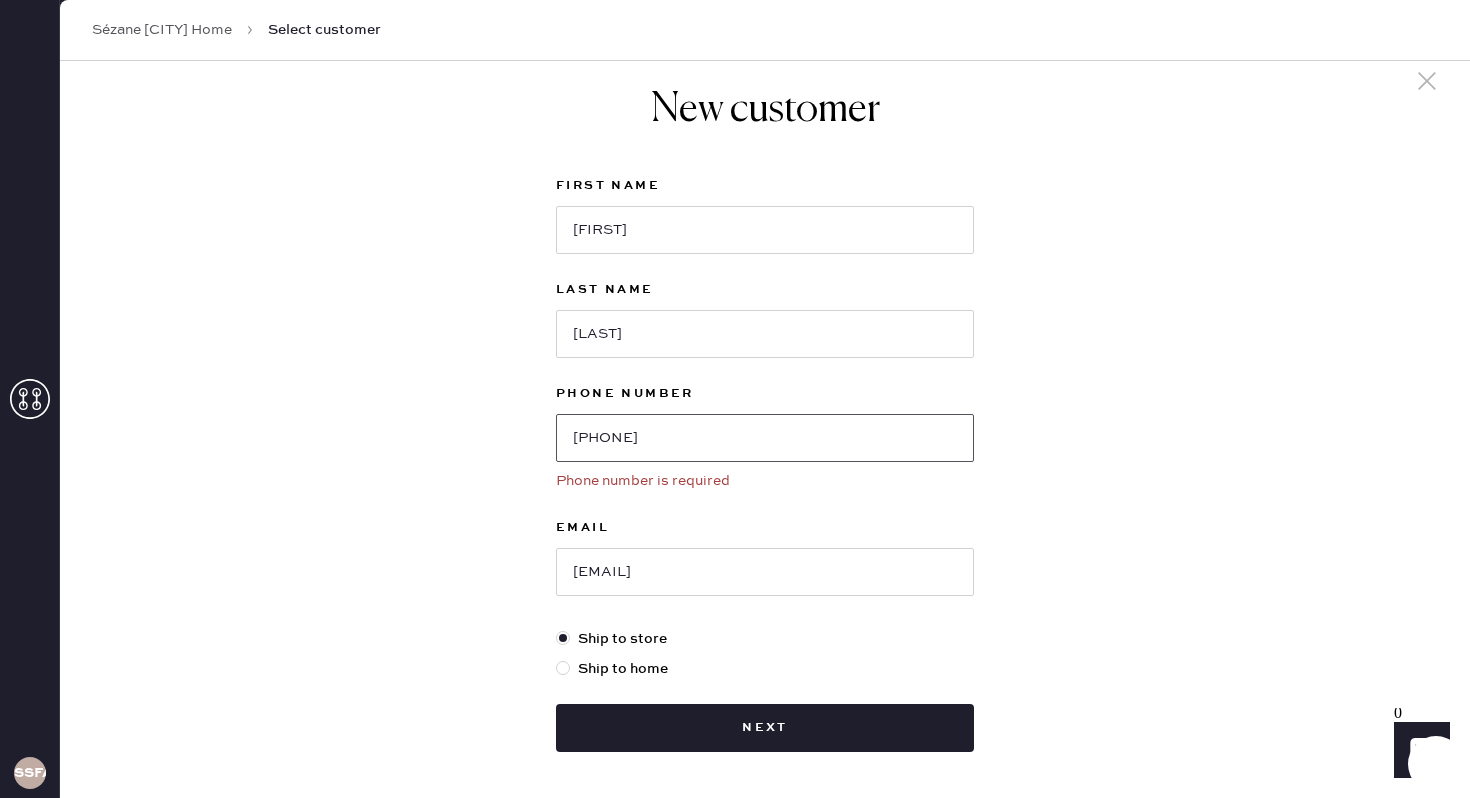 click on "[PHONE]" at bounding box center [765, 438] 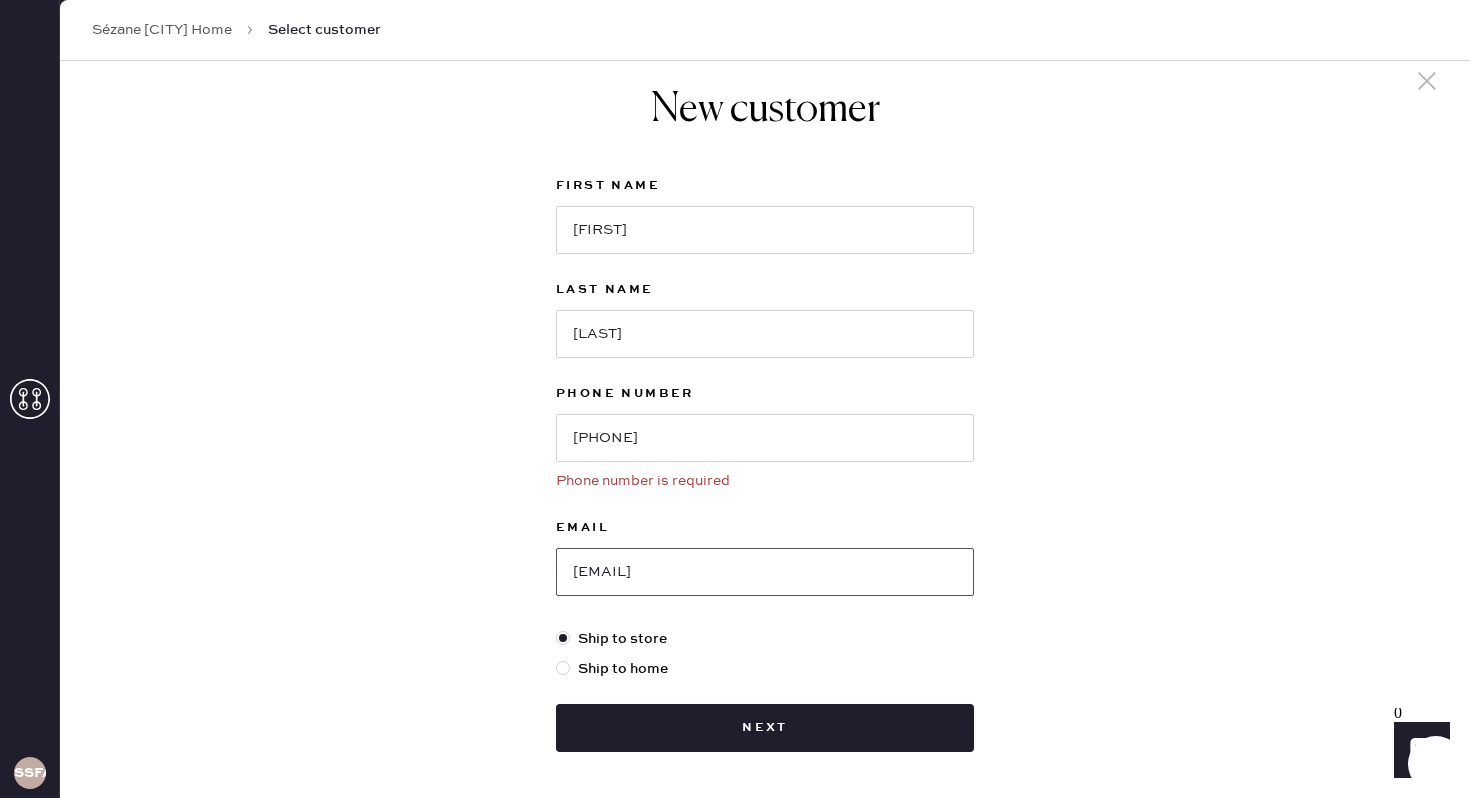 click on "[EMAIL]" at bounding box center (765, 572) 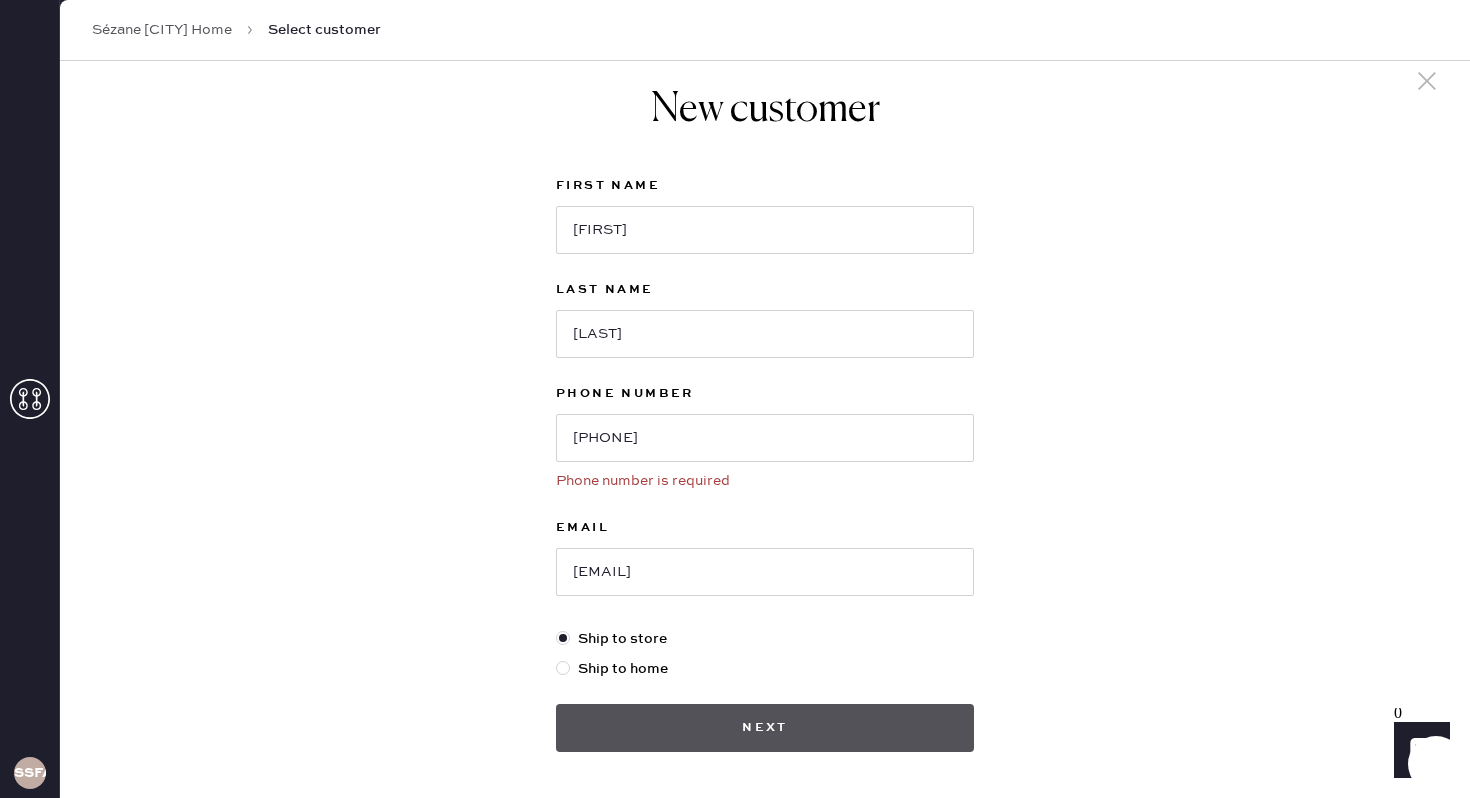 click on "Next" at bounding box center [765, 728] 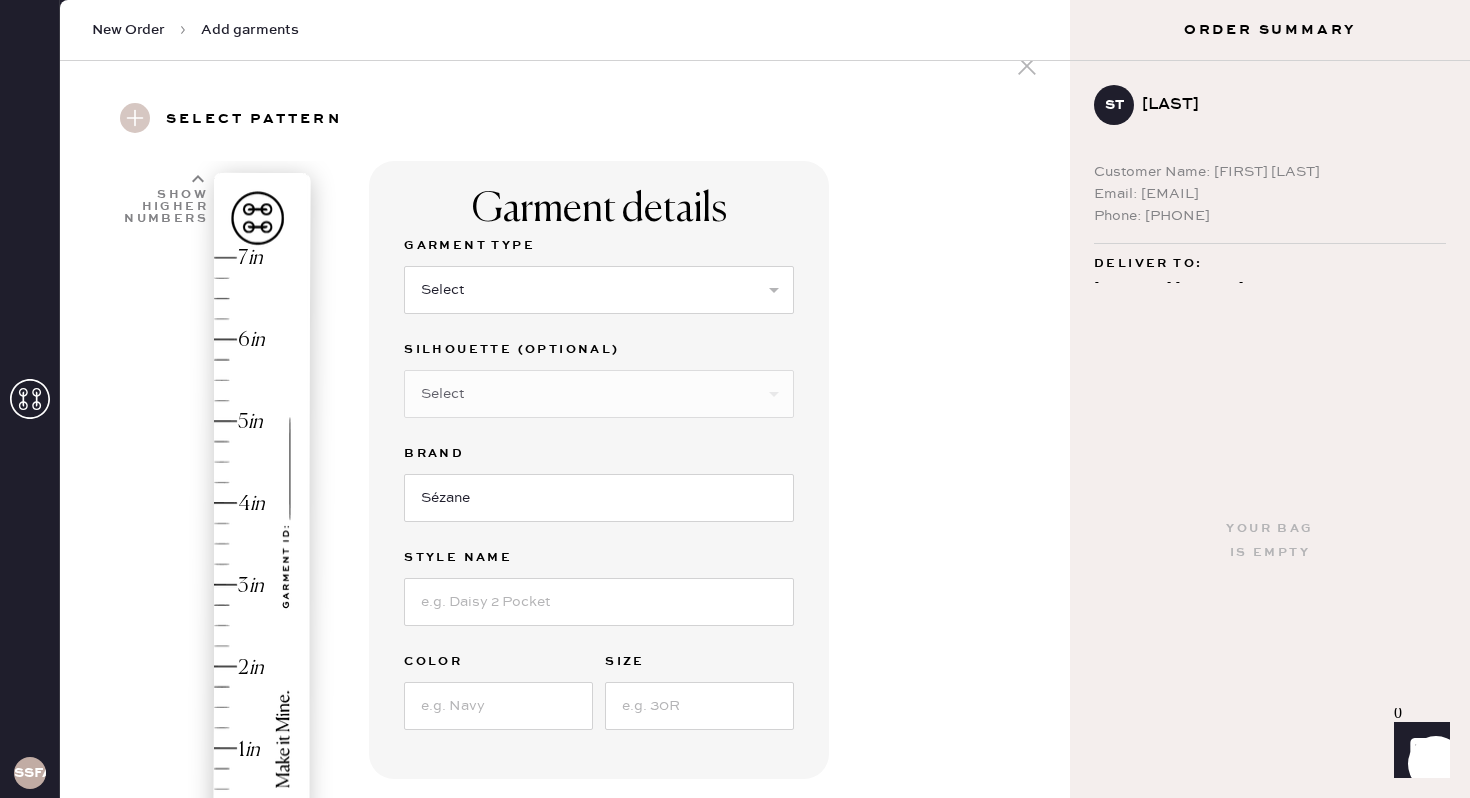 scroll, scrollTop: 43, scrollLeft: 0, axis: vertical 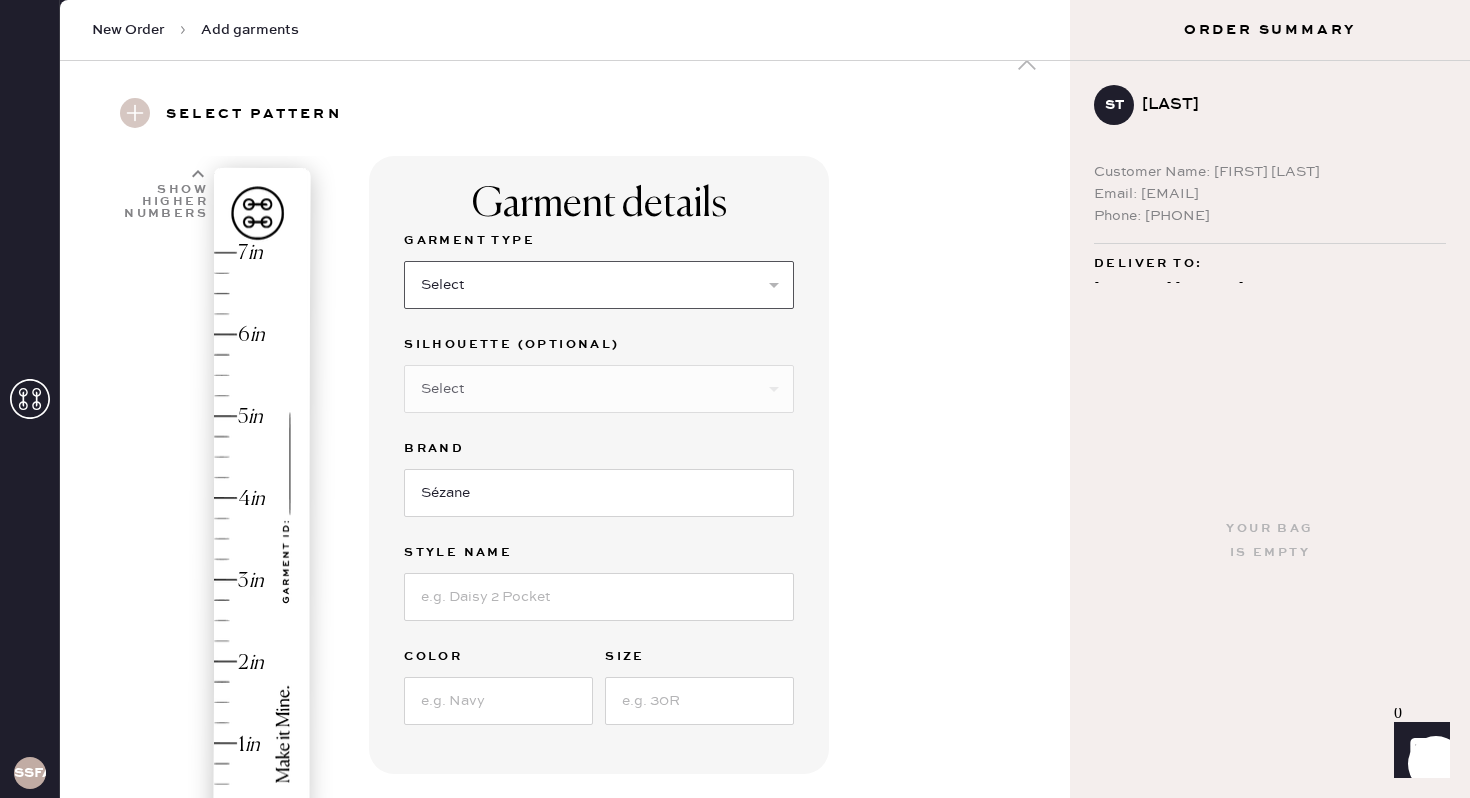 click on "Select Basic Skirt Jeans Leggings Pants Pencil Skirt Shorts Basic Sleeved Dress Basic Sleeveless Dress Basic Strap Dress Contoured Sleeved Dress Contoured Sleeveless Dress Contoured Strap Dress Sleeved Jumpsuit Sleeveless Jumpsuit Strap Jumpsuit Outerwear Suit Jacket Button Down Top Sleeved Top Sleeveless Top Strap Top" at bounding box center [599, 285] 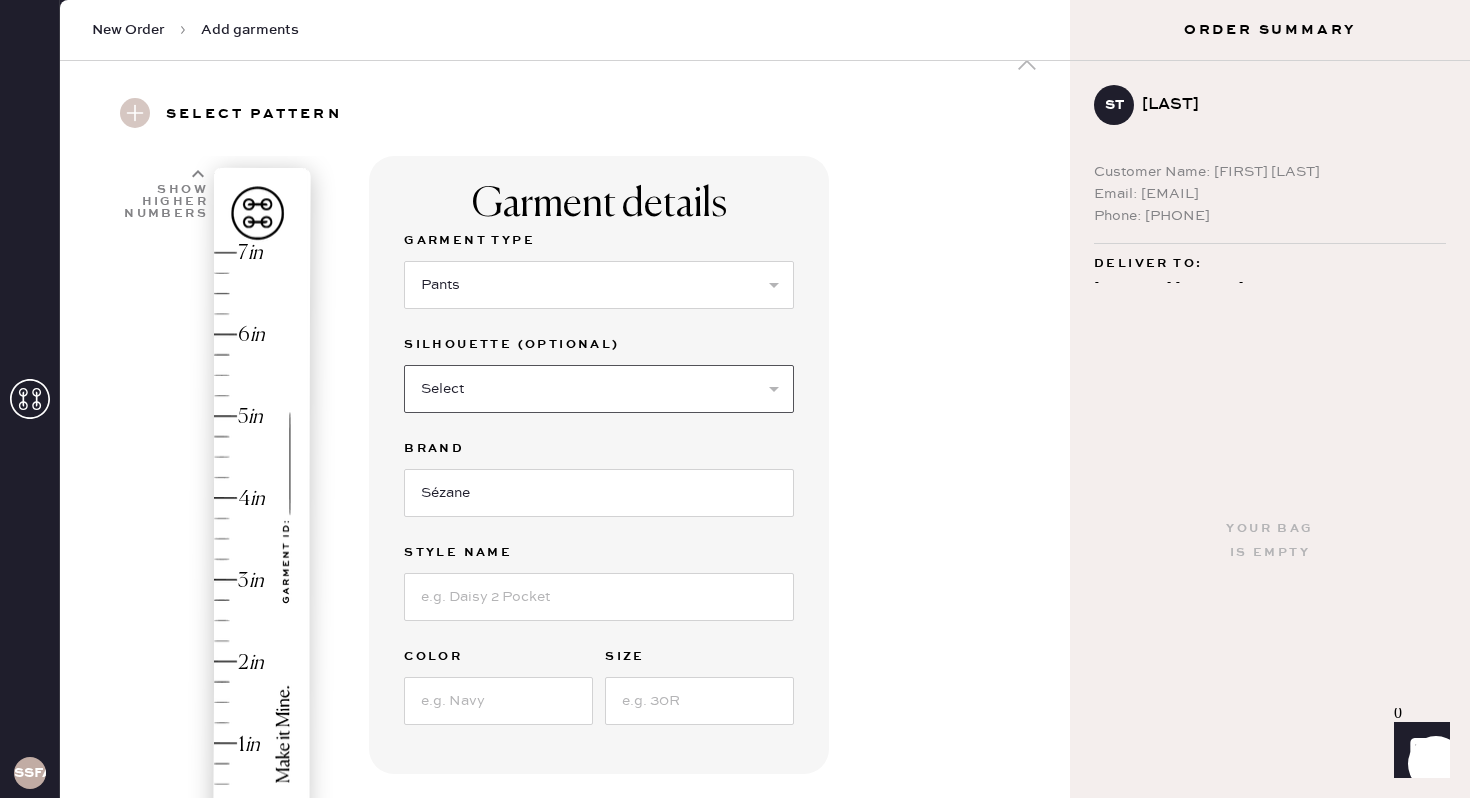 click on "Select Joggers Shorts Cropped Flare Boot Cut Straight Skinny Other" at bounding box center (599, 389) 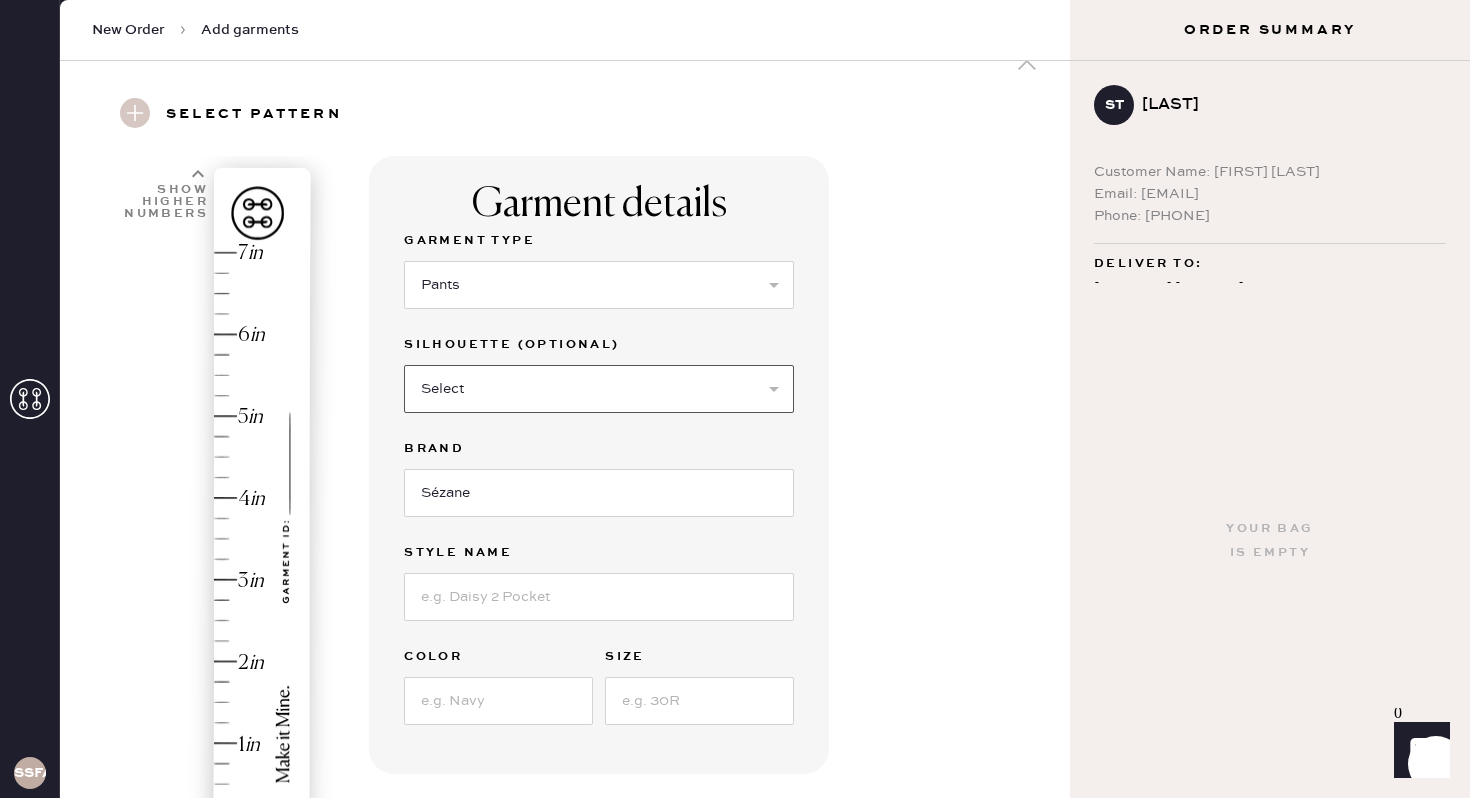 scroll, scrollTop: 107, scrollLeft: 0, axis: vertical 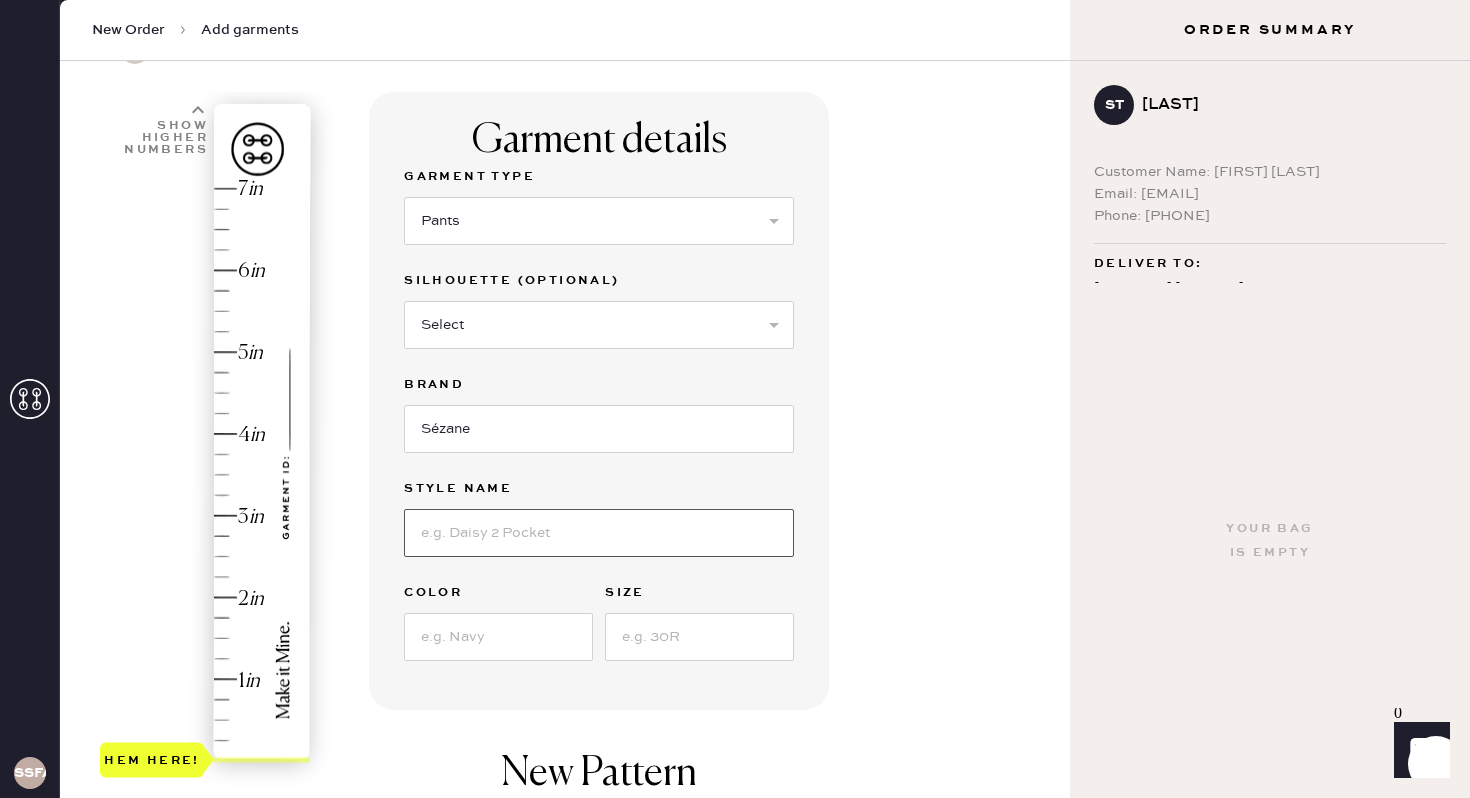 click at bounding box center [599, 533] 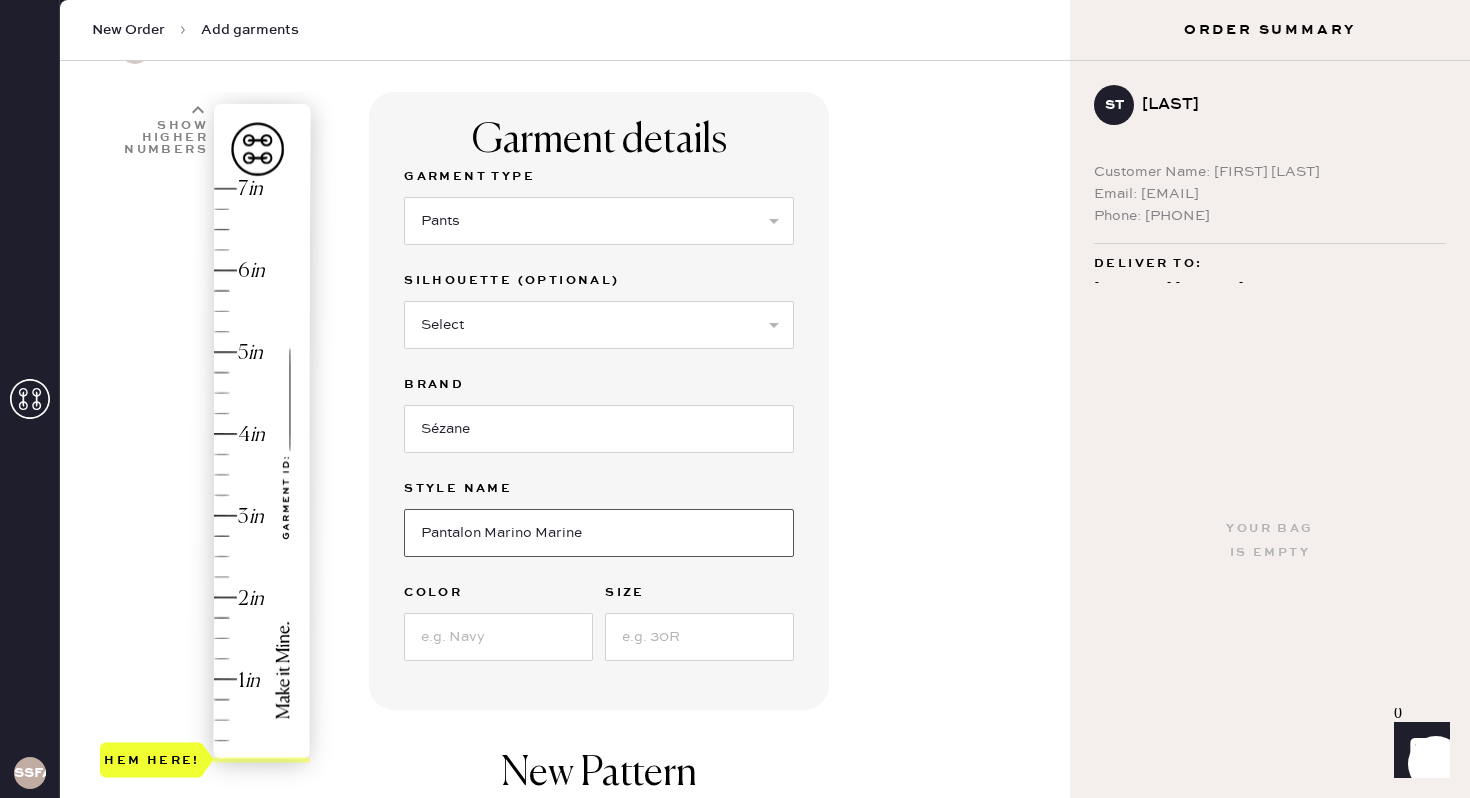 type on "Pantalon Marino Marine" 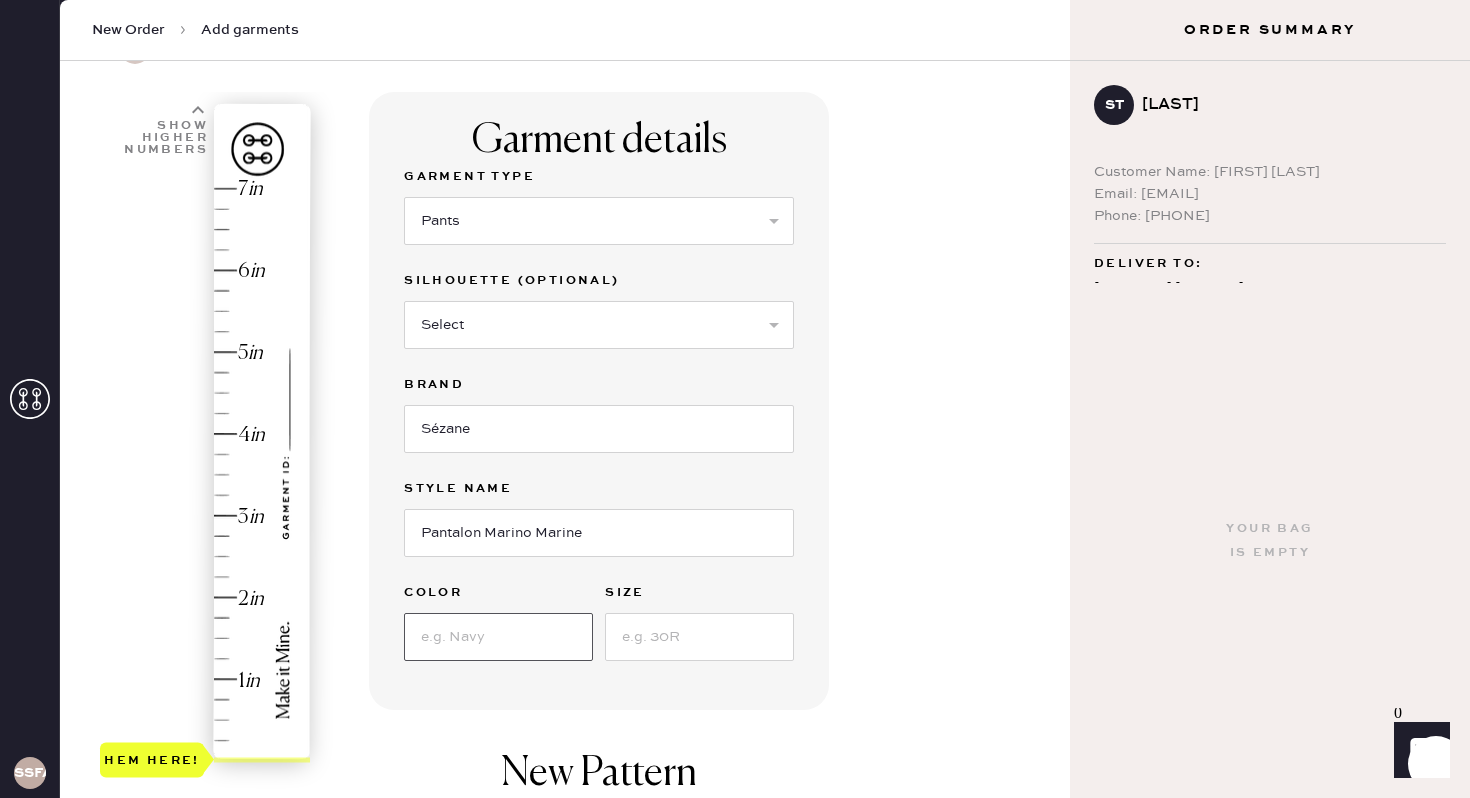 click at bounding box center (498, 637) 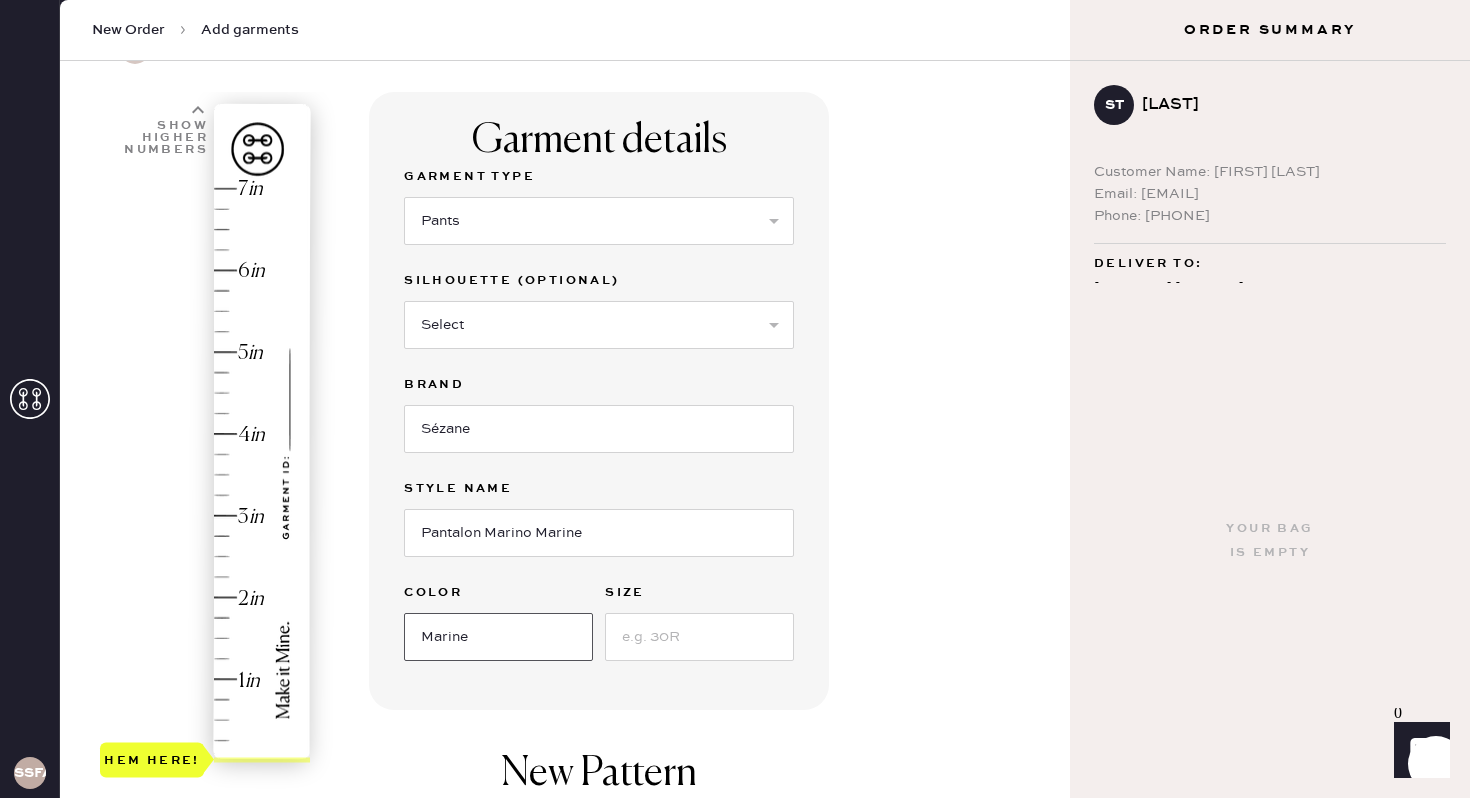 type on "Marine" 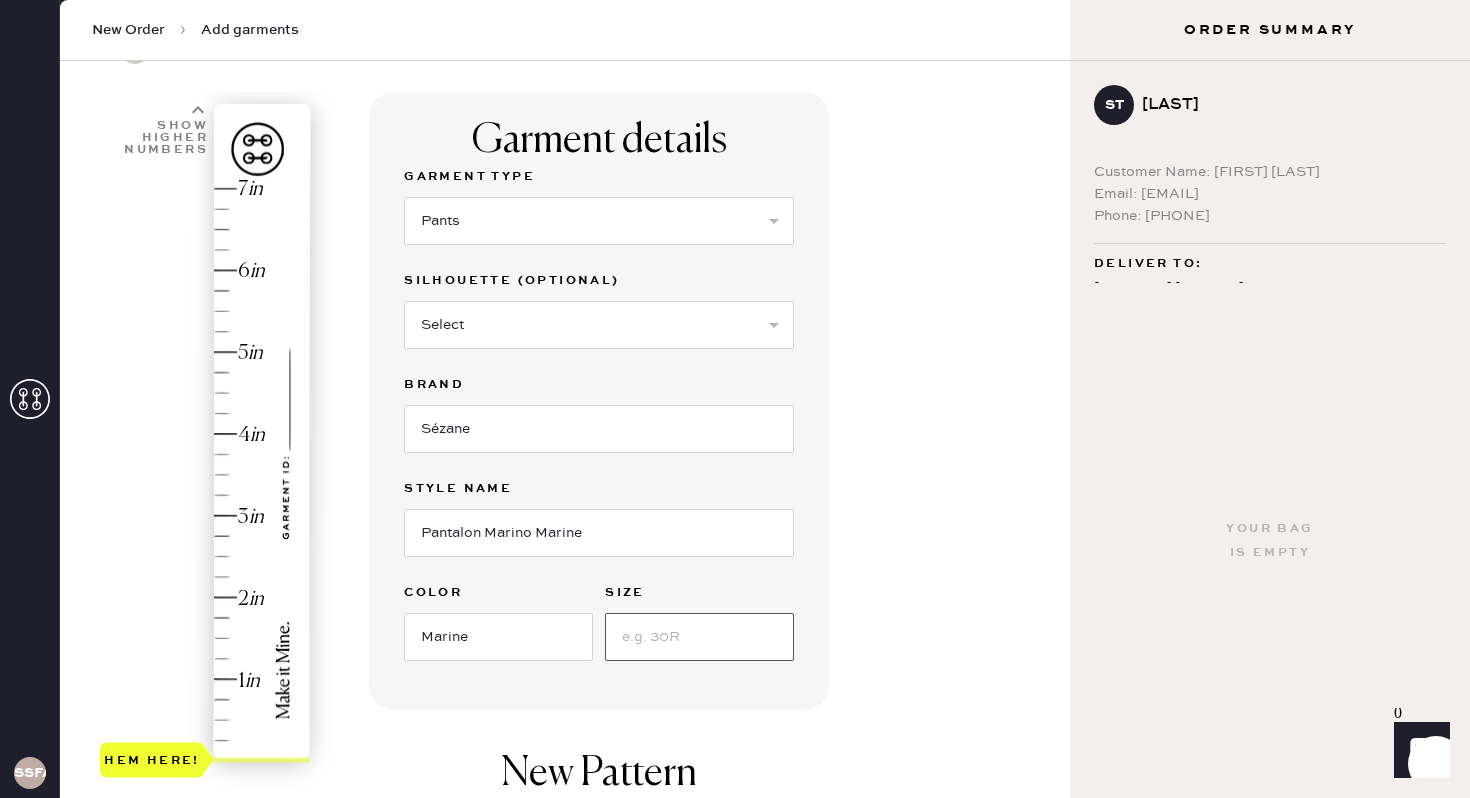 click at bounding box center [699, 637] 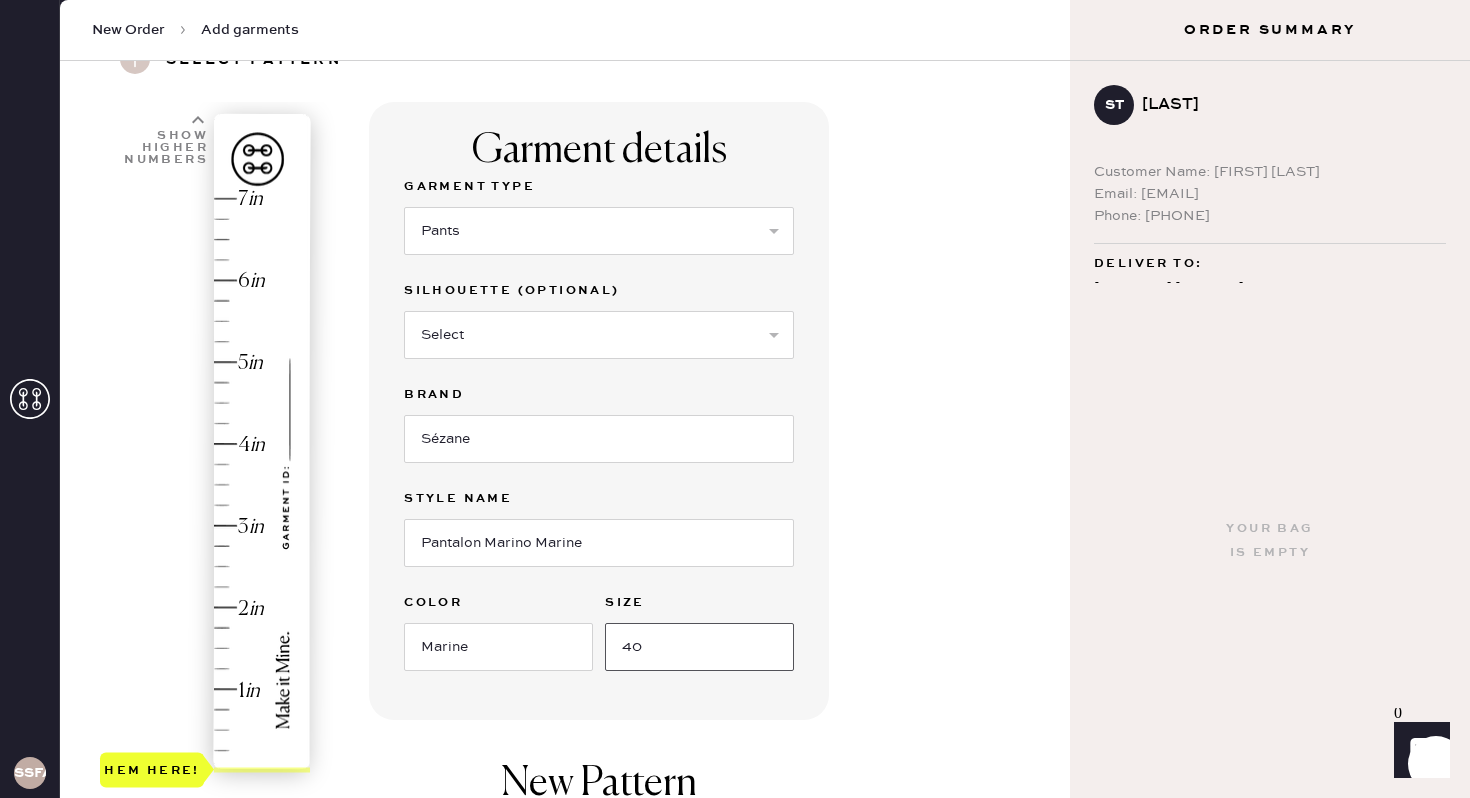 scroll, scrollTop: 108, scrollLeft: 0, axis: vertical 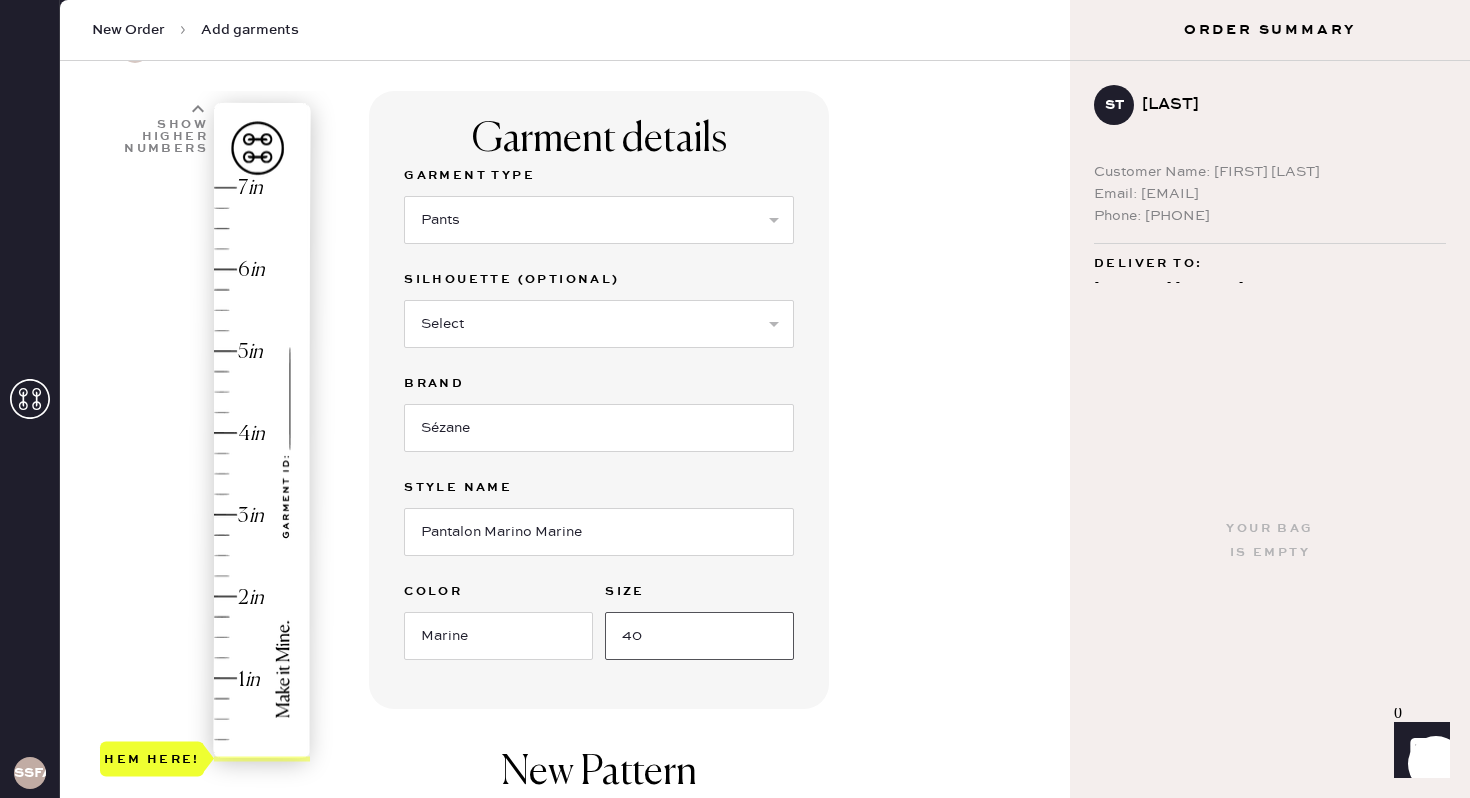 type on "40" 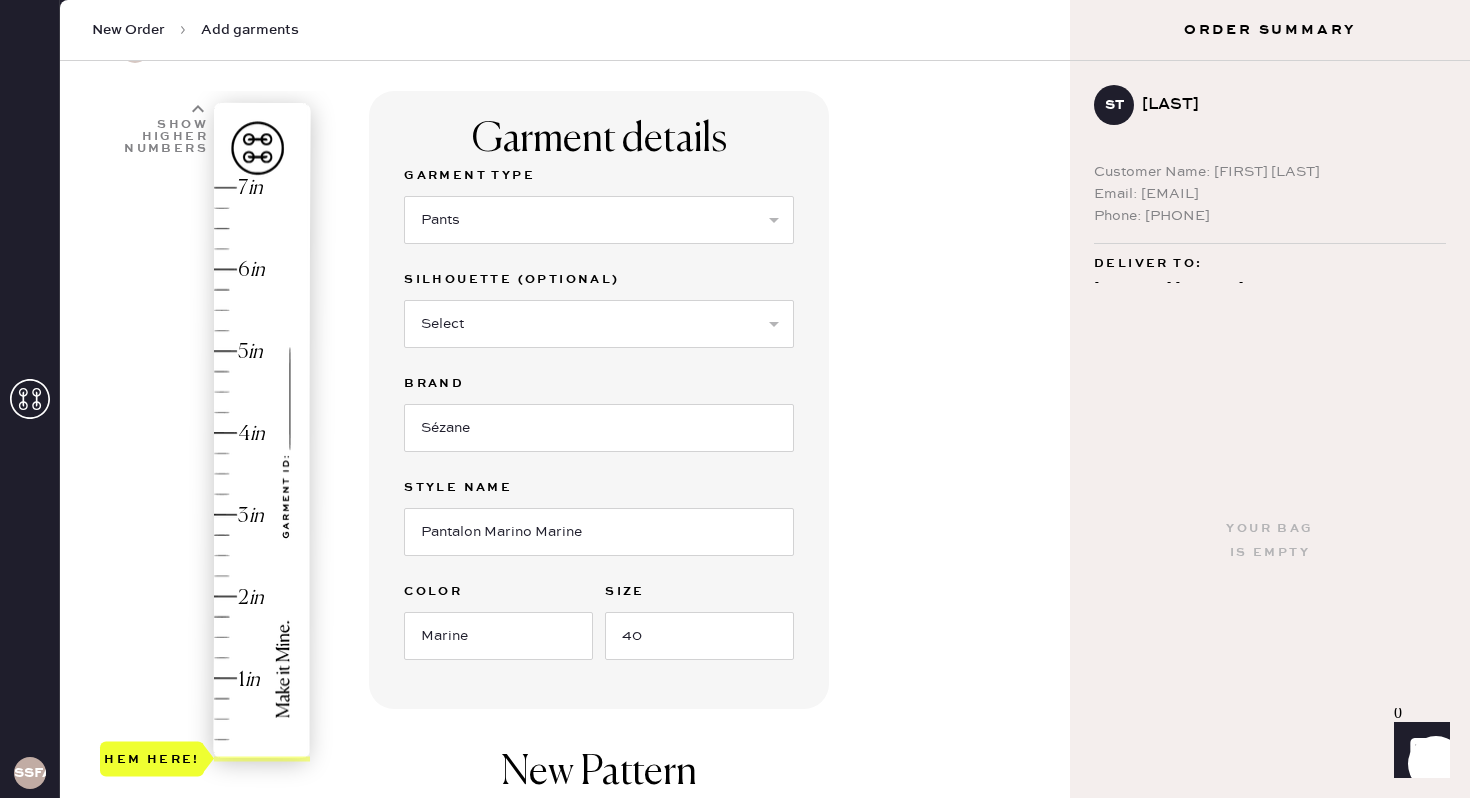 type on "3.25" 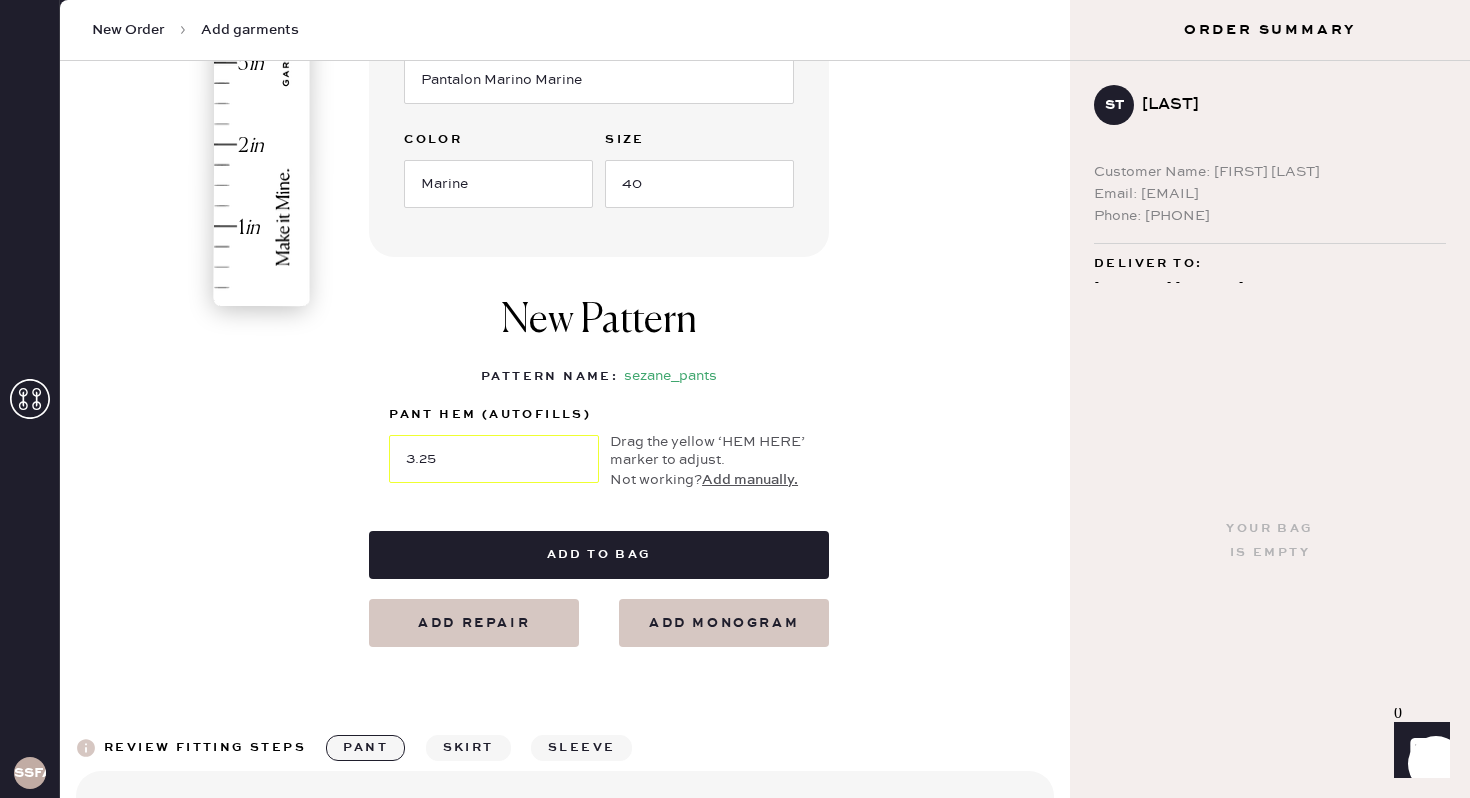 scroll, scrollTop: 562, scrollLeft: 0, axis: vertical 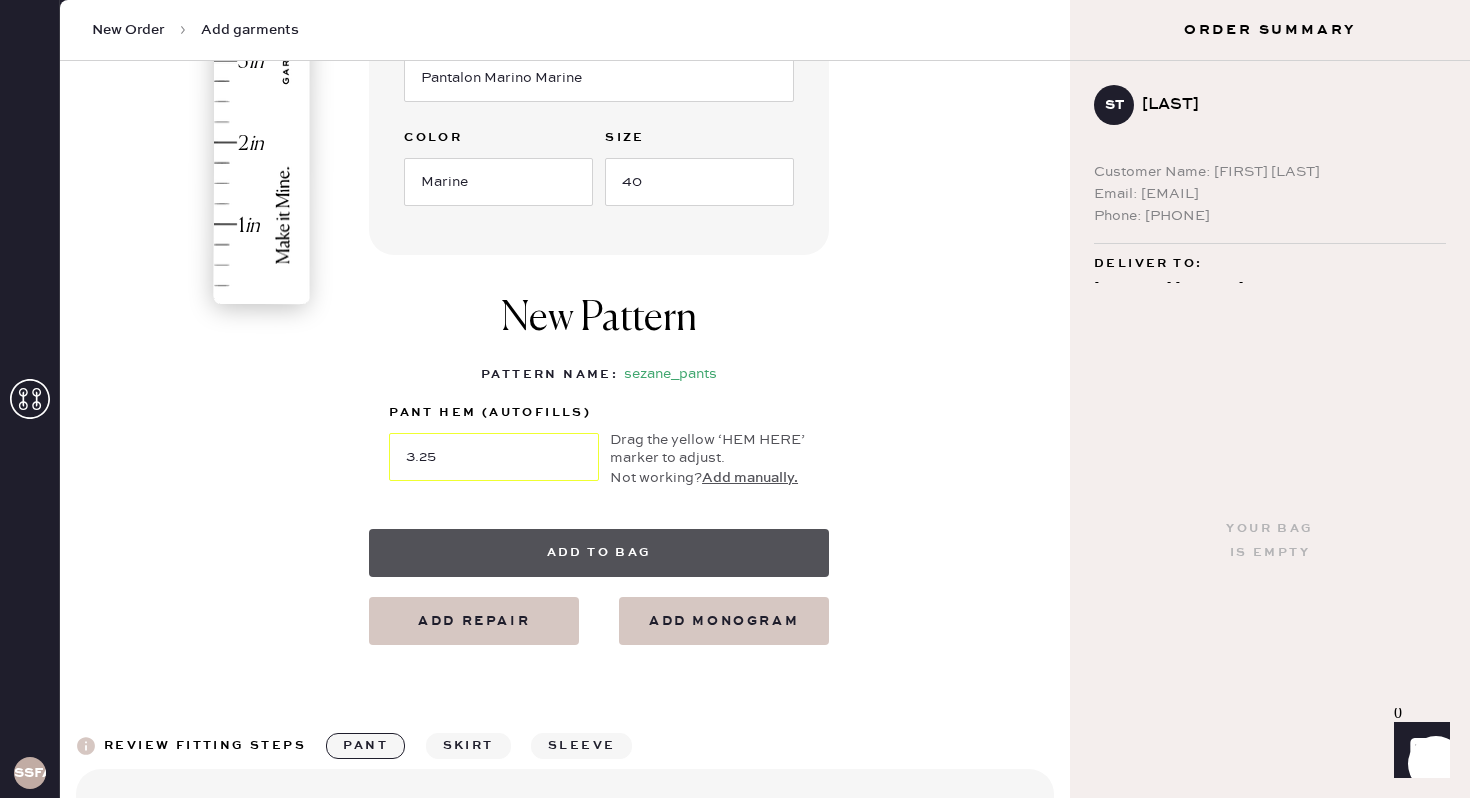 click on "Add to bag" at bounding box center [599, 553] 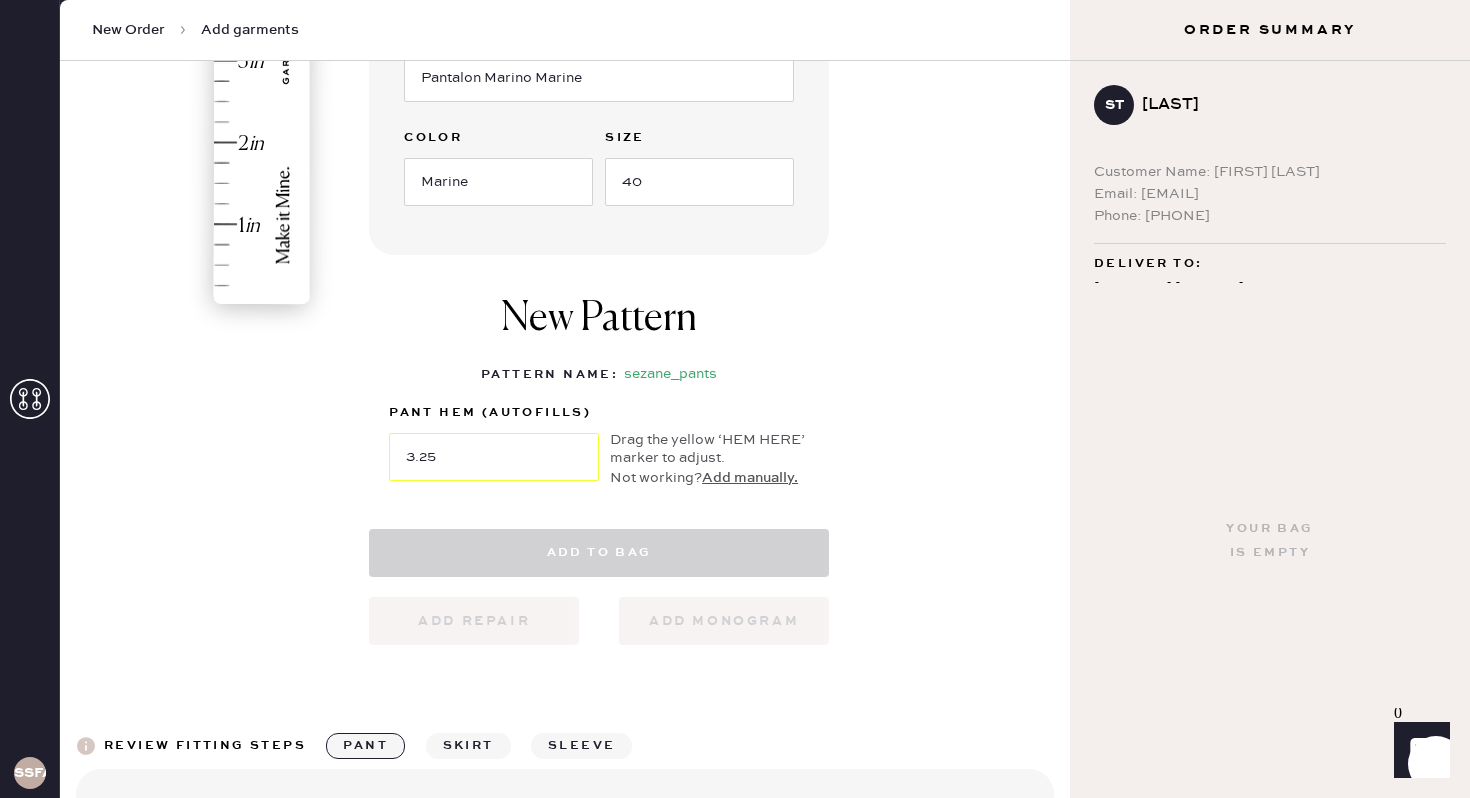 select 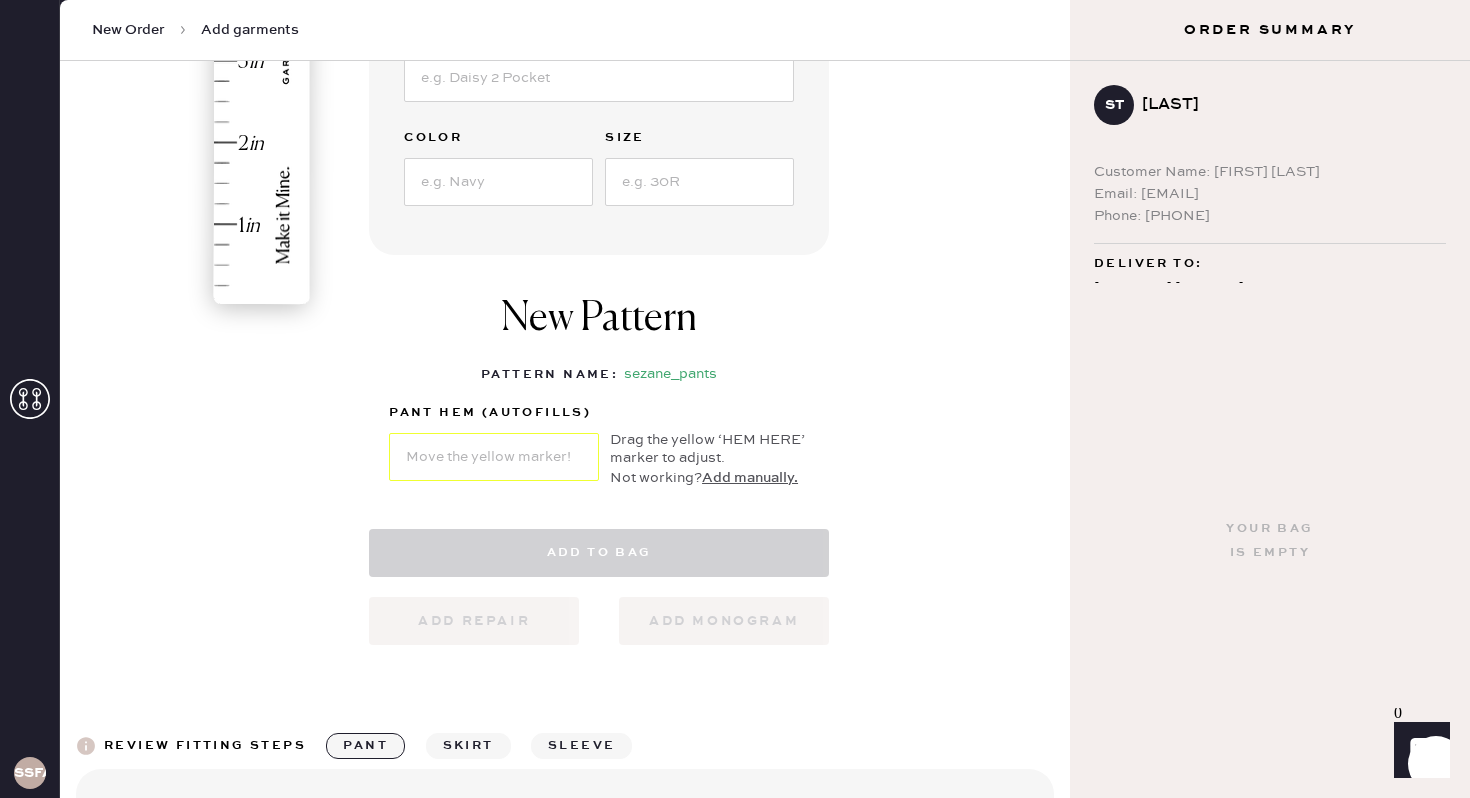 select on "4" 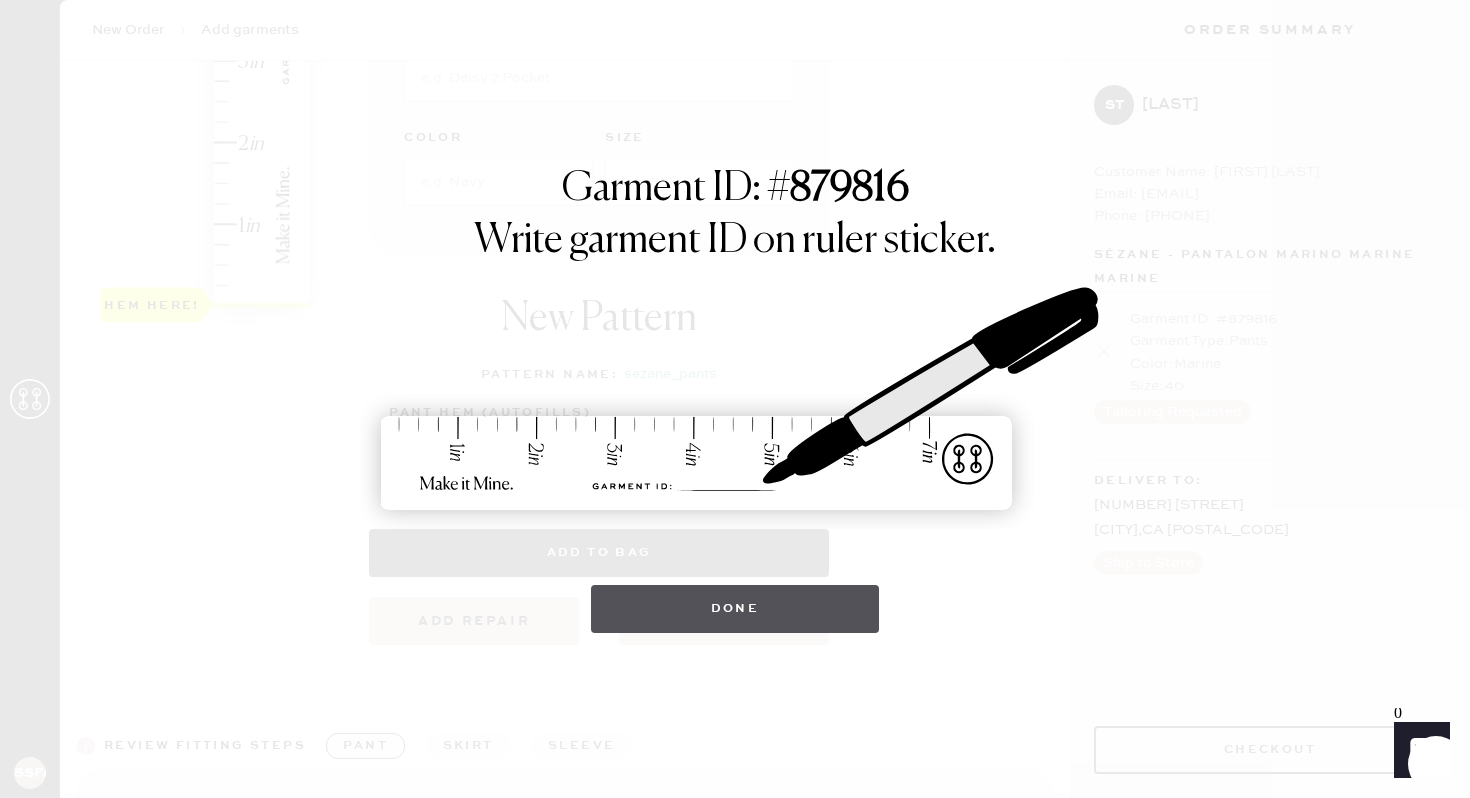 click on "Done" at bounding box center (735, 609) 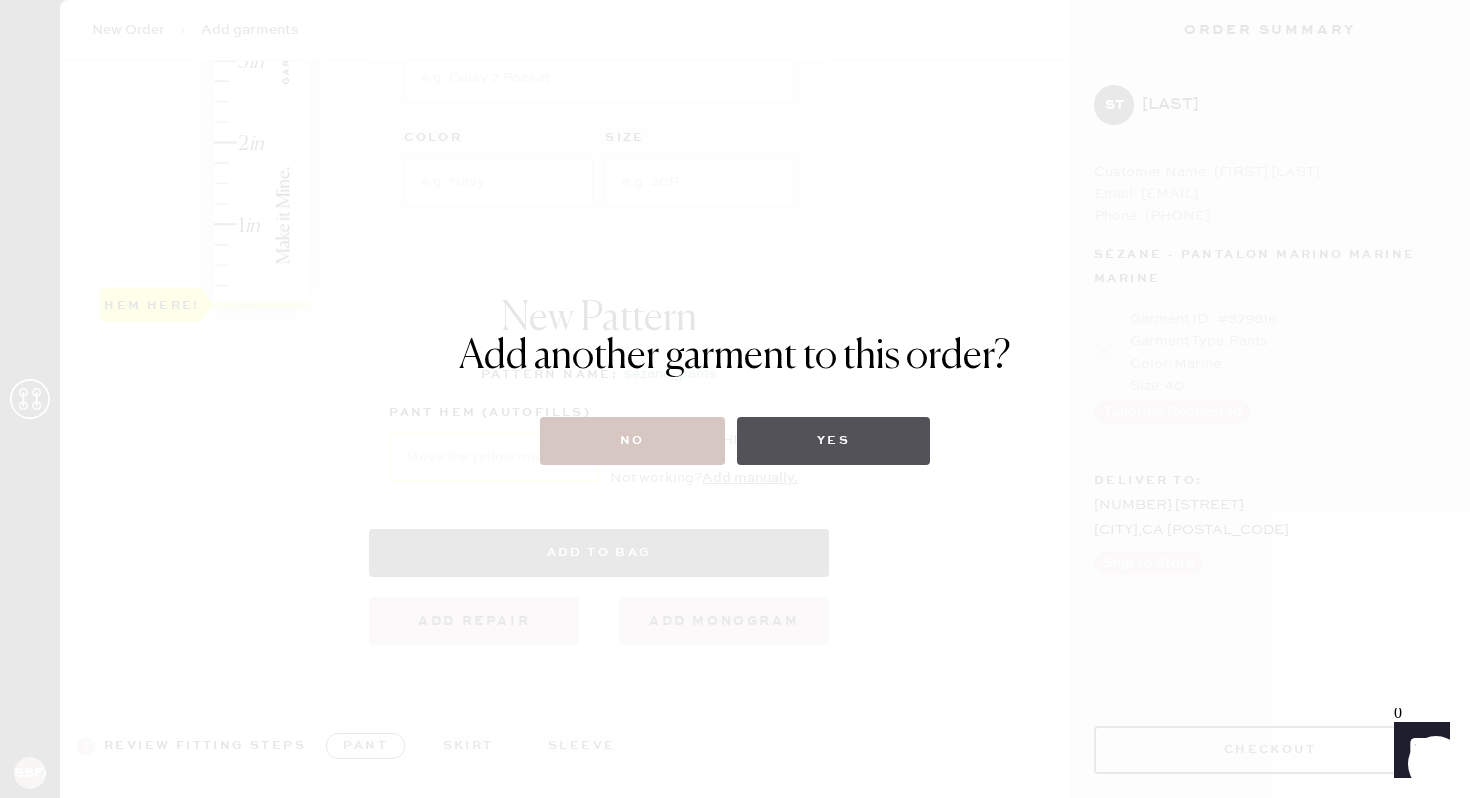 click on "Yes" at bounding box center [833, 441] 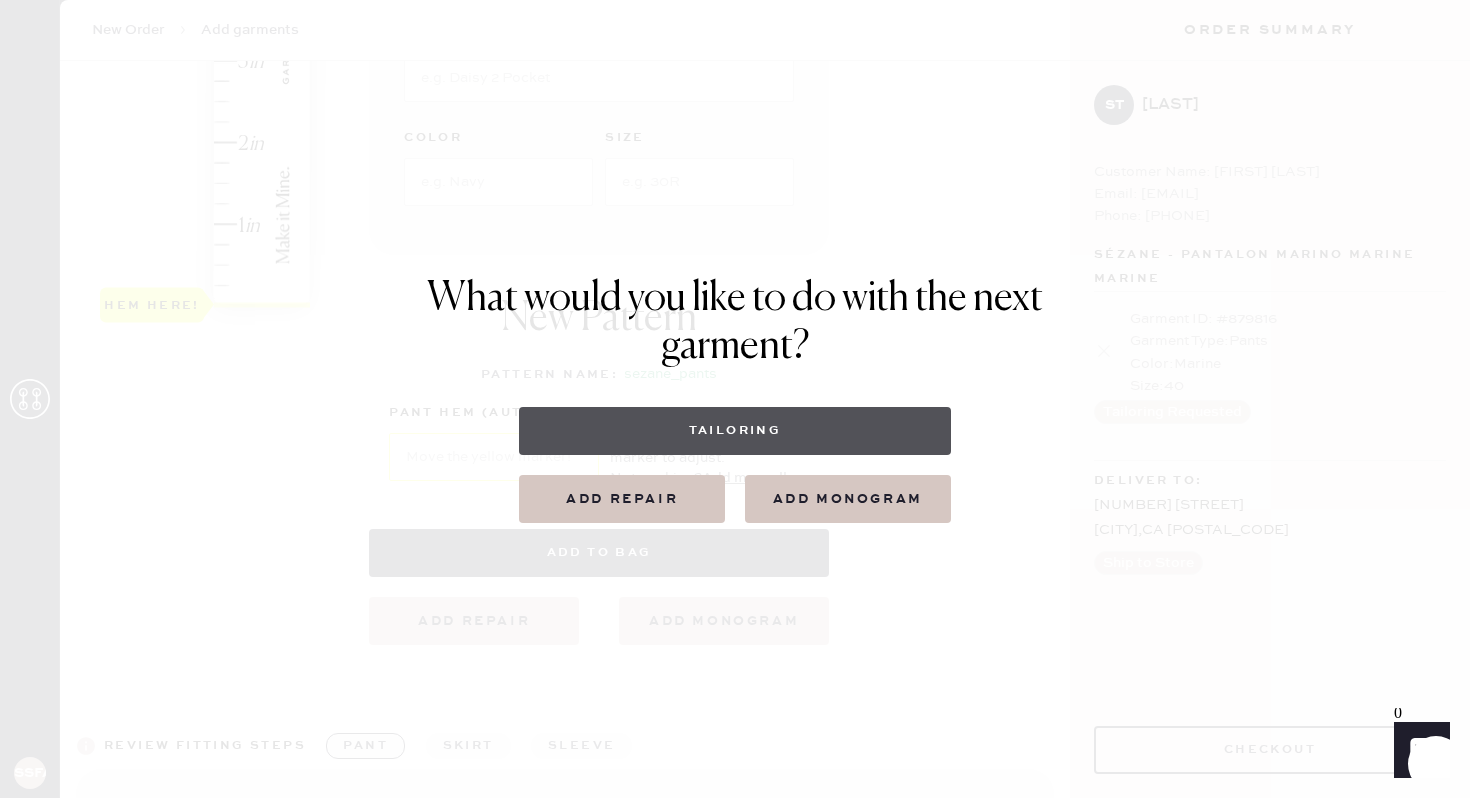 click on "Tailoring" at bounding box center (734, 431) 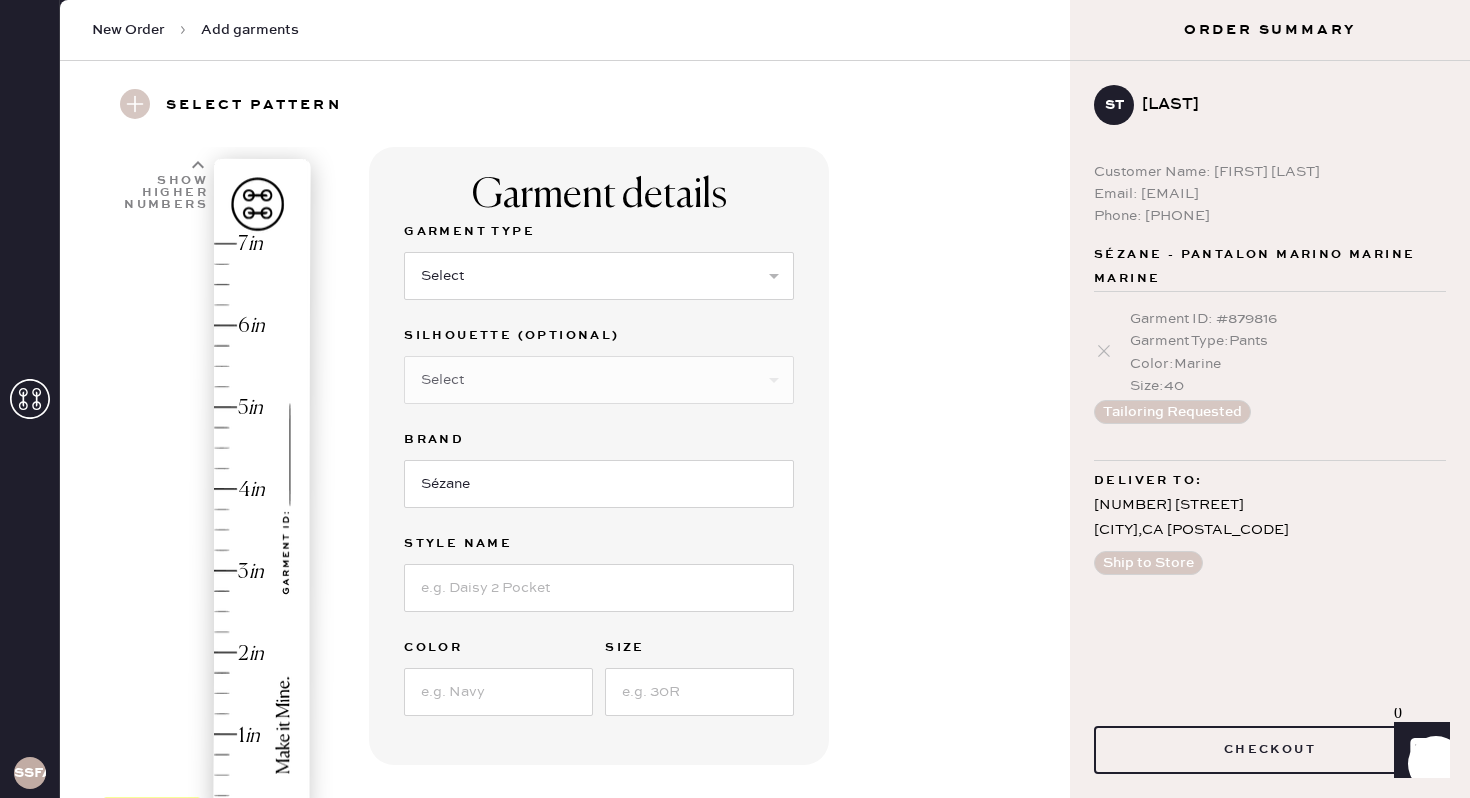 scroll, scrollTop: 53, scrollLeft: 0, axis: vertical 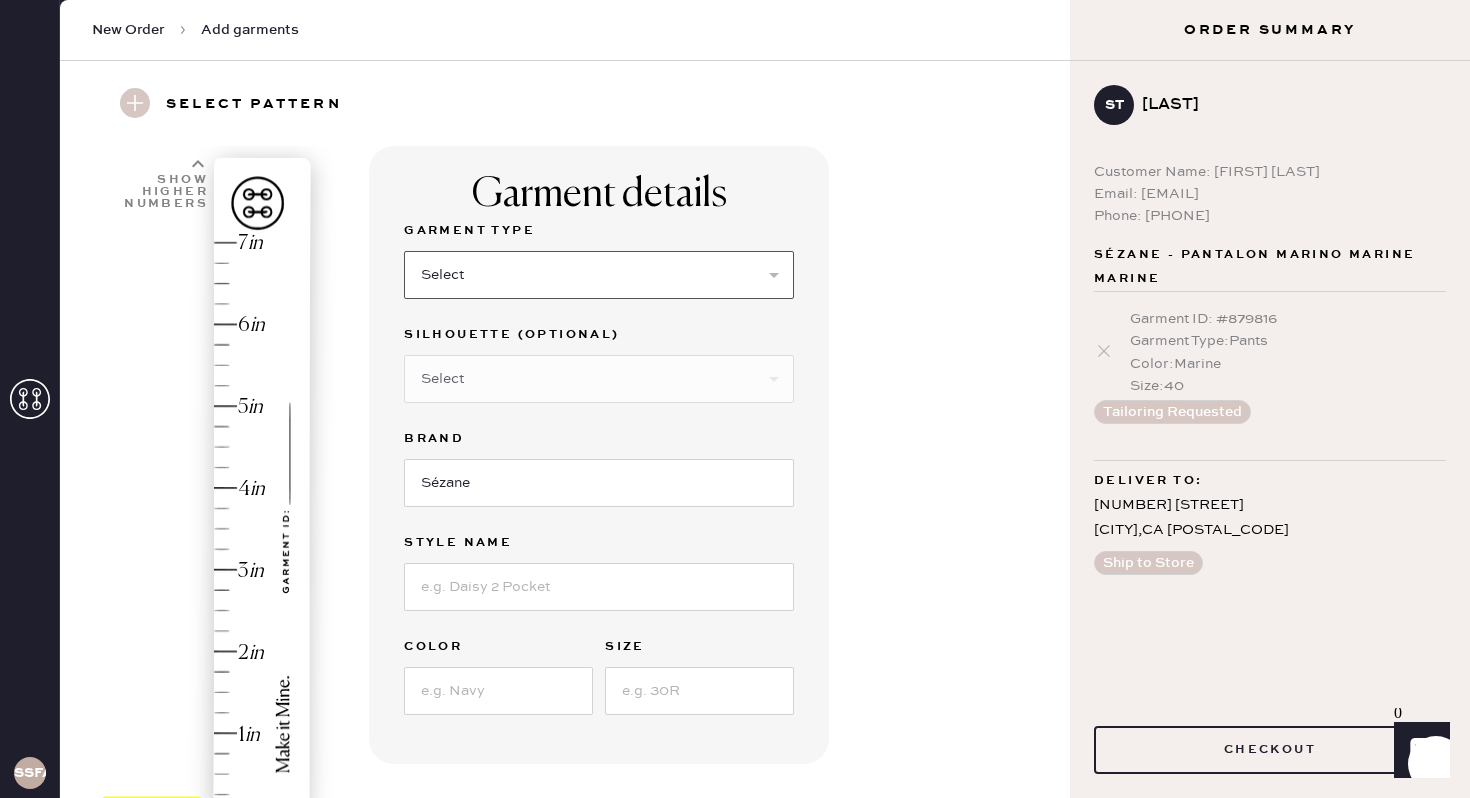click on "Select Basic Skirt Jeans Leggings Pants Pencil Skirt Shorts Basic Sleeved Dress Basic Sleeveless Dress Basic Strap Dress Contoured Sleeved Dress Contoured Sleeveless Dress Contoured Strap Dress Sleeved Jumpsuit Sleeveless Jumpsuit Strap Jumpsuit Outerwear Suit Jacket Button Down Top Sleeved Top Sleeveless Top Strap Top" at bounding box center [599, 275] 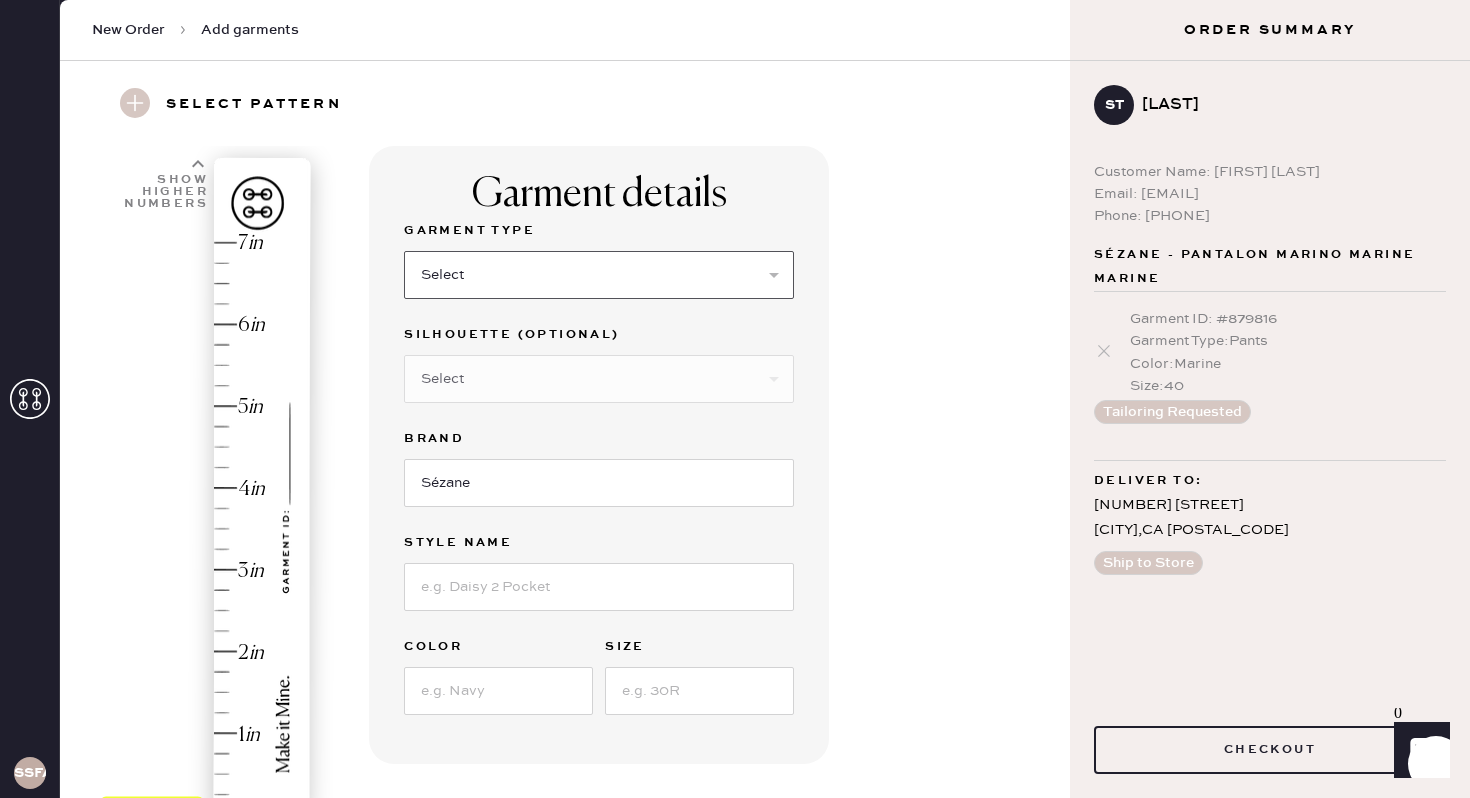 select on "4" 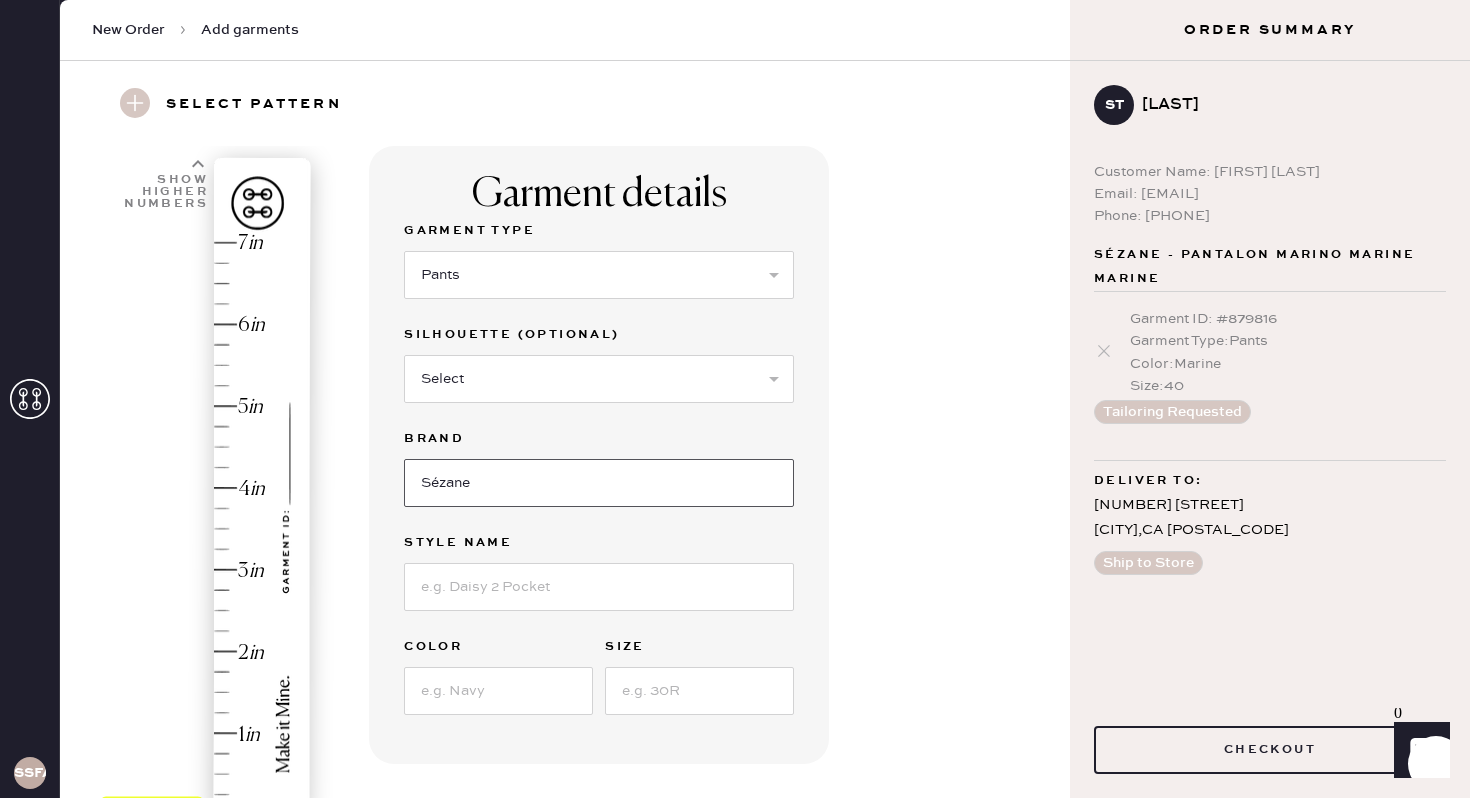 click on "Sézane" at bounding box center [599, 483] 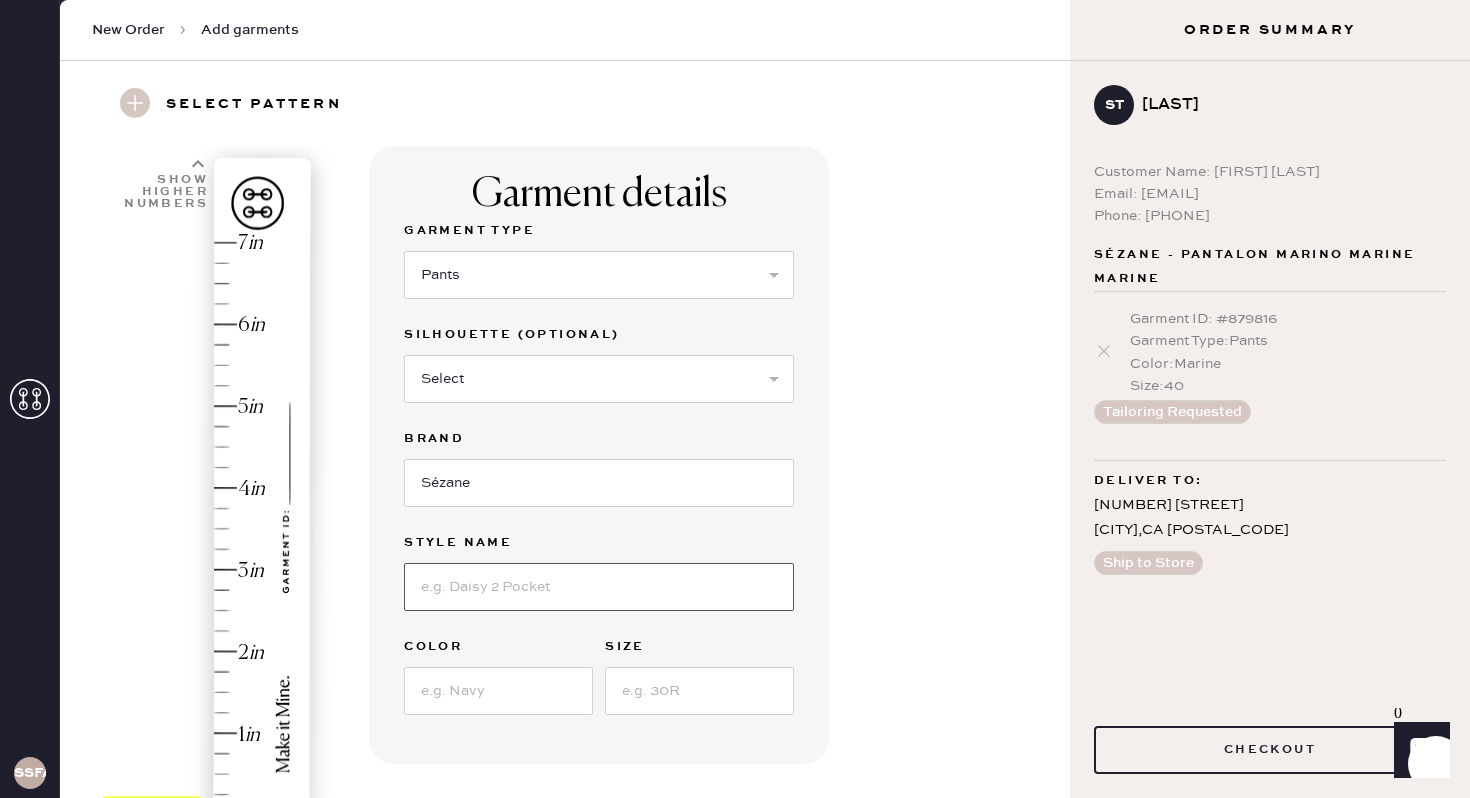 click at bounding box center [599, 587] 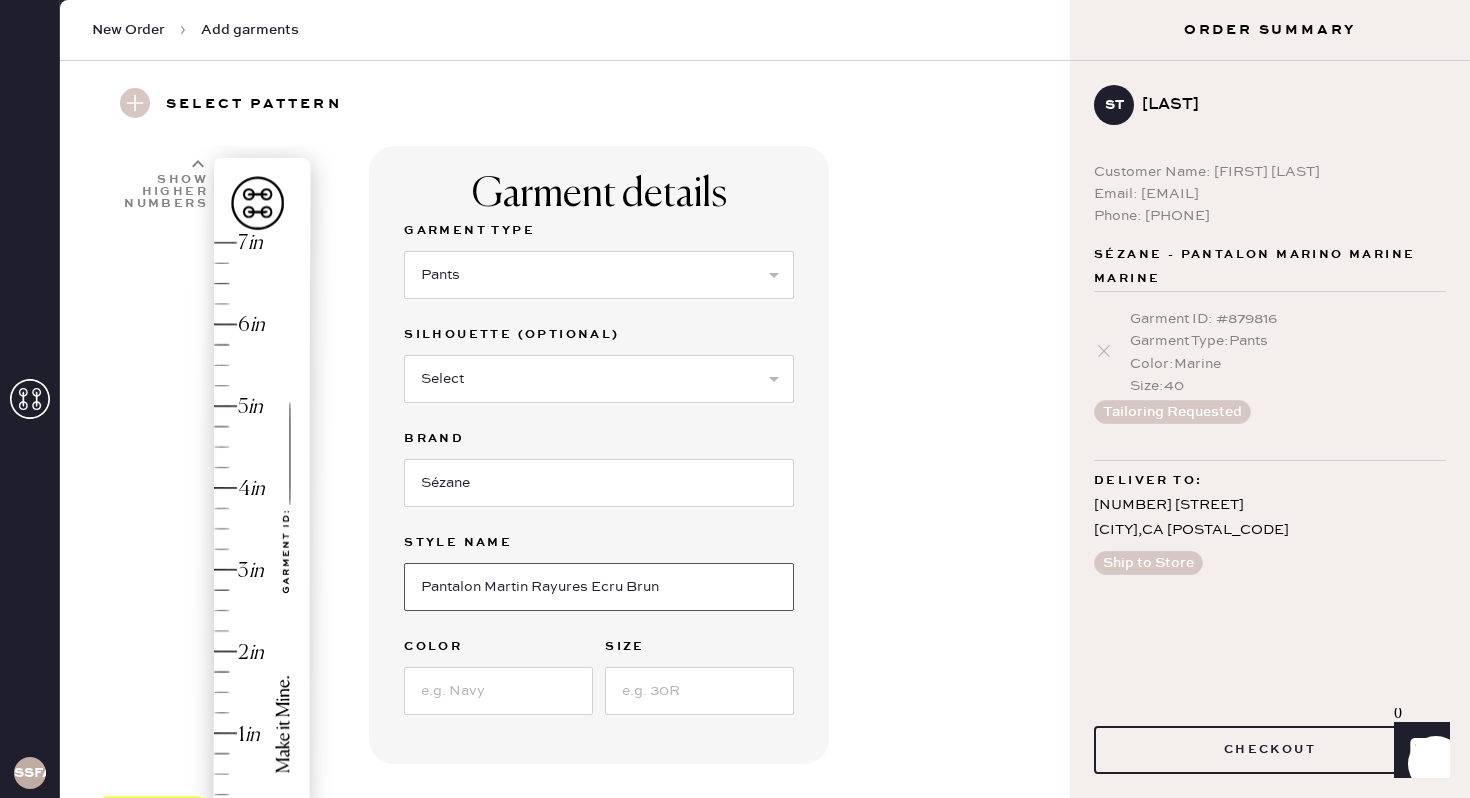 type on "Pantalon Martin Rayures Ecru Brun" 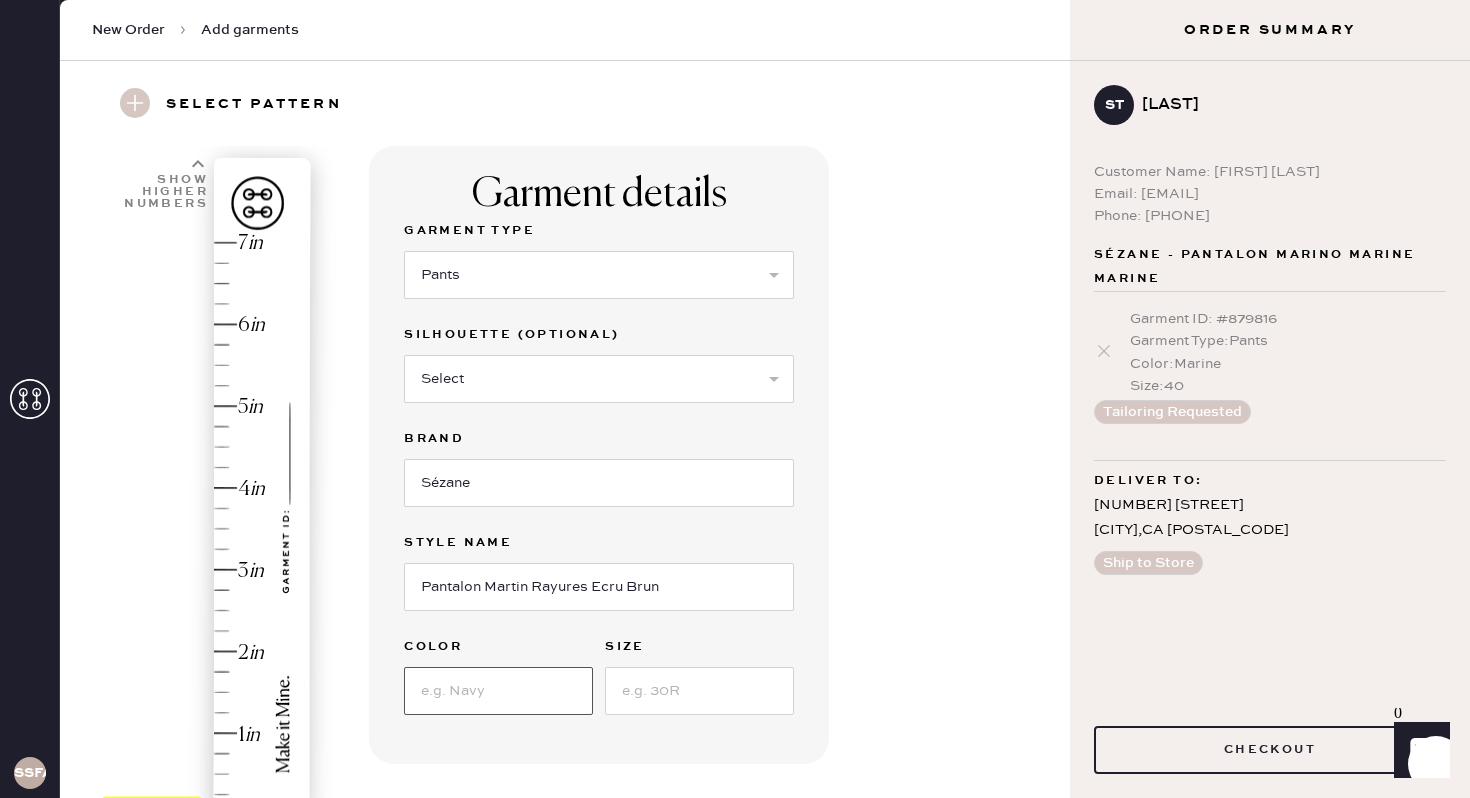 click at bounding box center [498, 691] 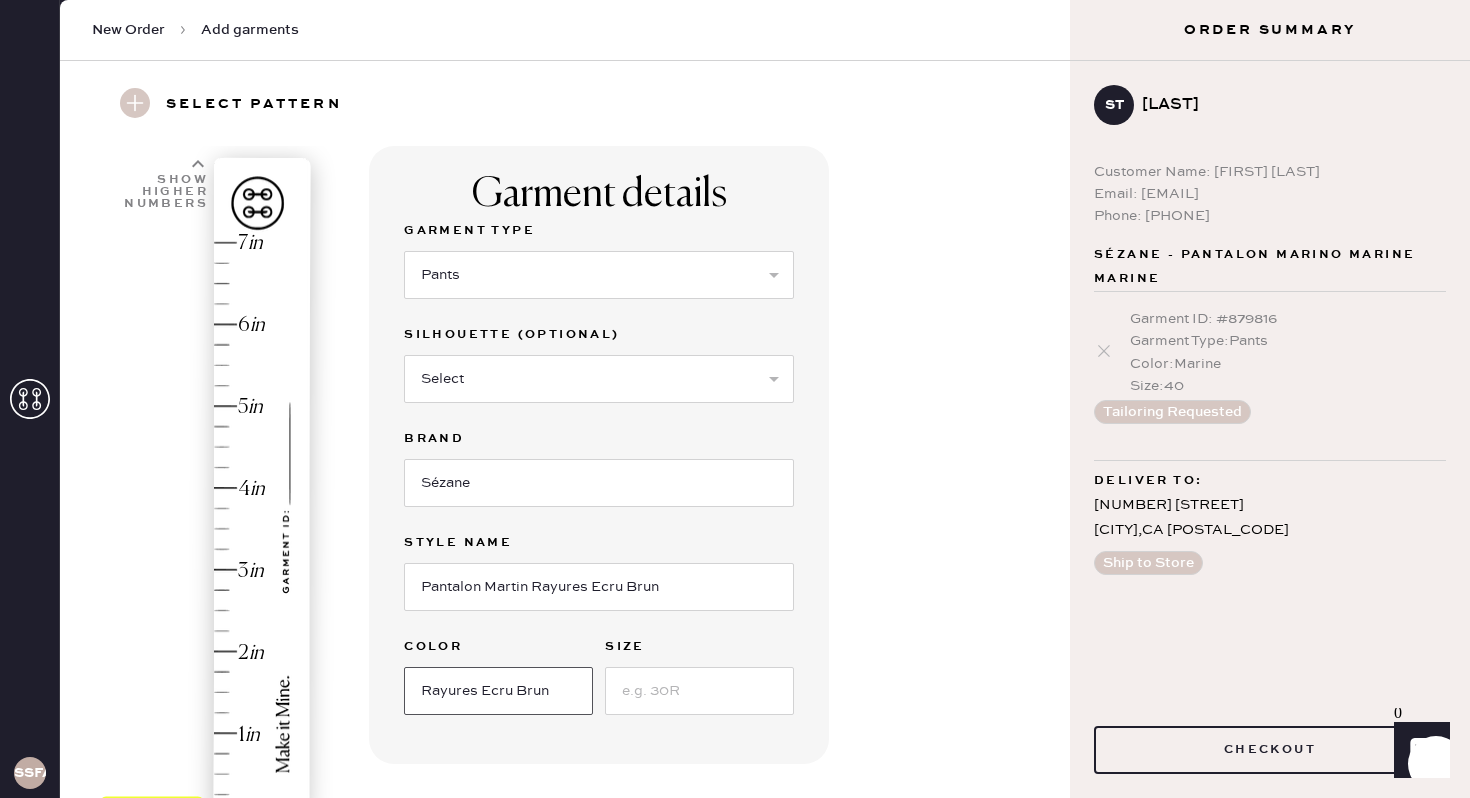 type on "Rayures Ecru Brun" 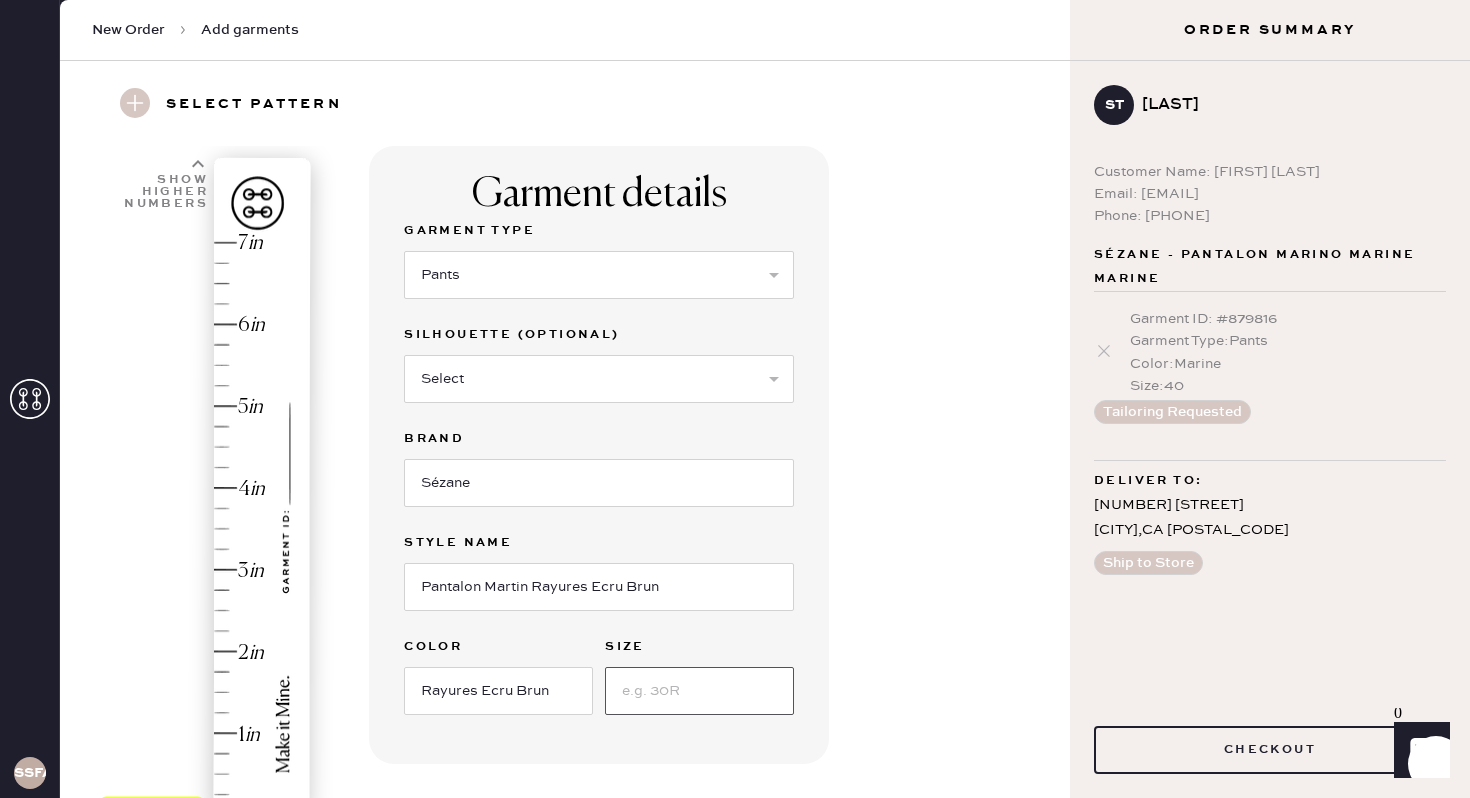 click at bounding box center [699, 691] 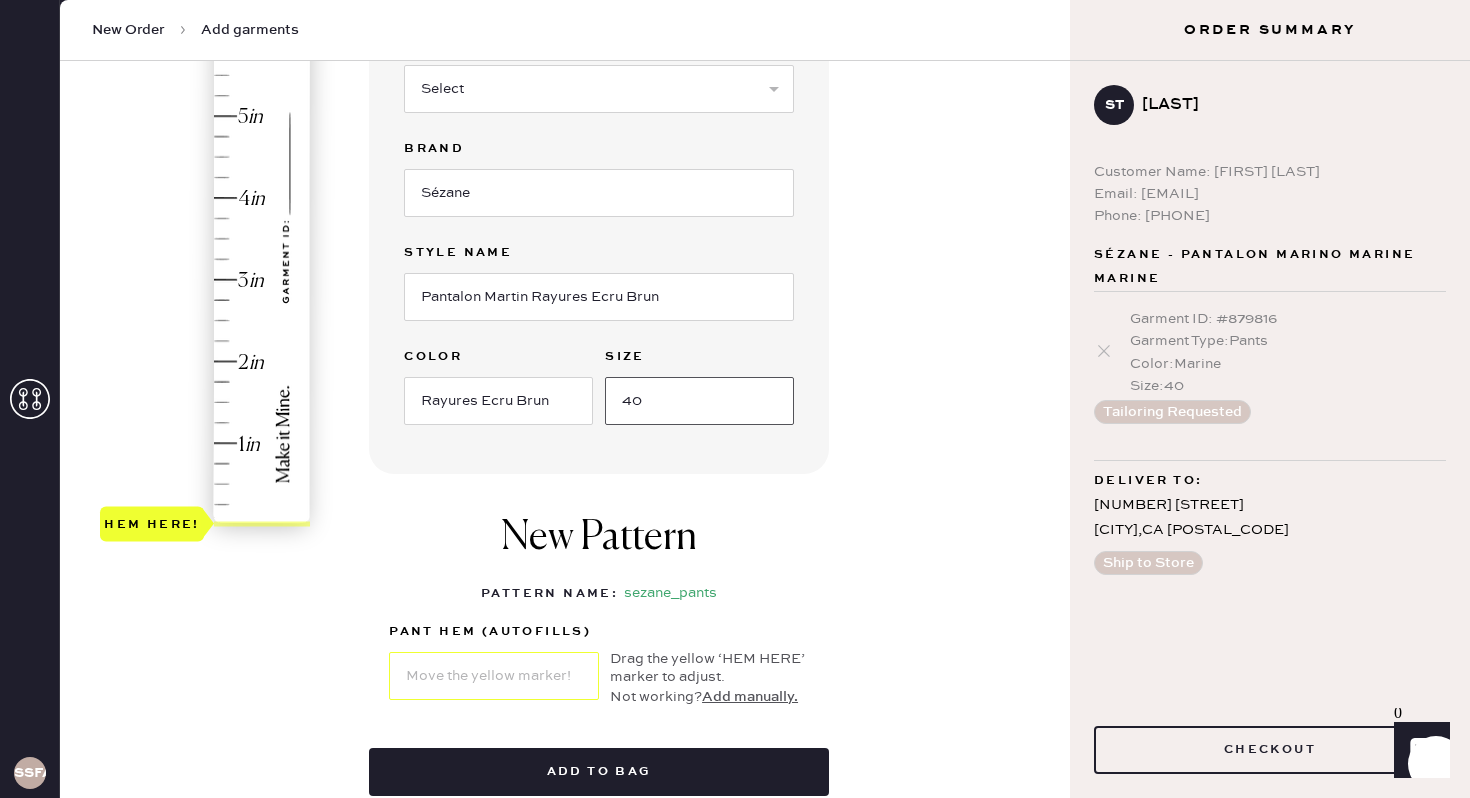scroll, scrollTop: 290, scrollLeft: 0, axis: vertical 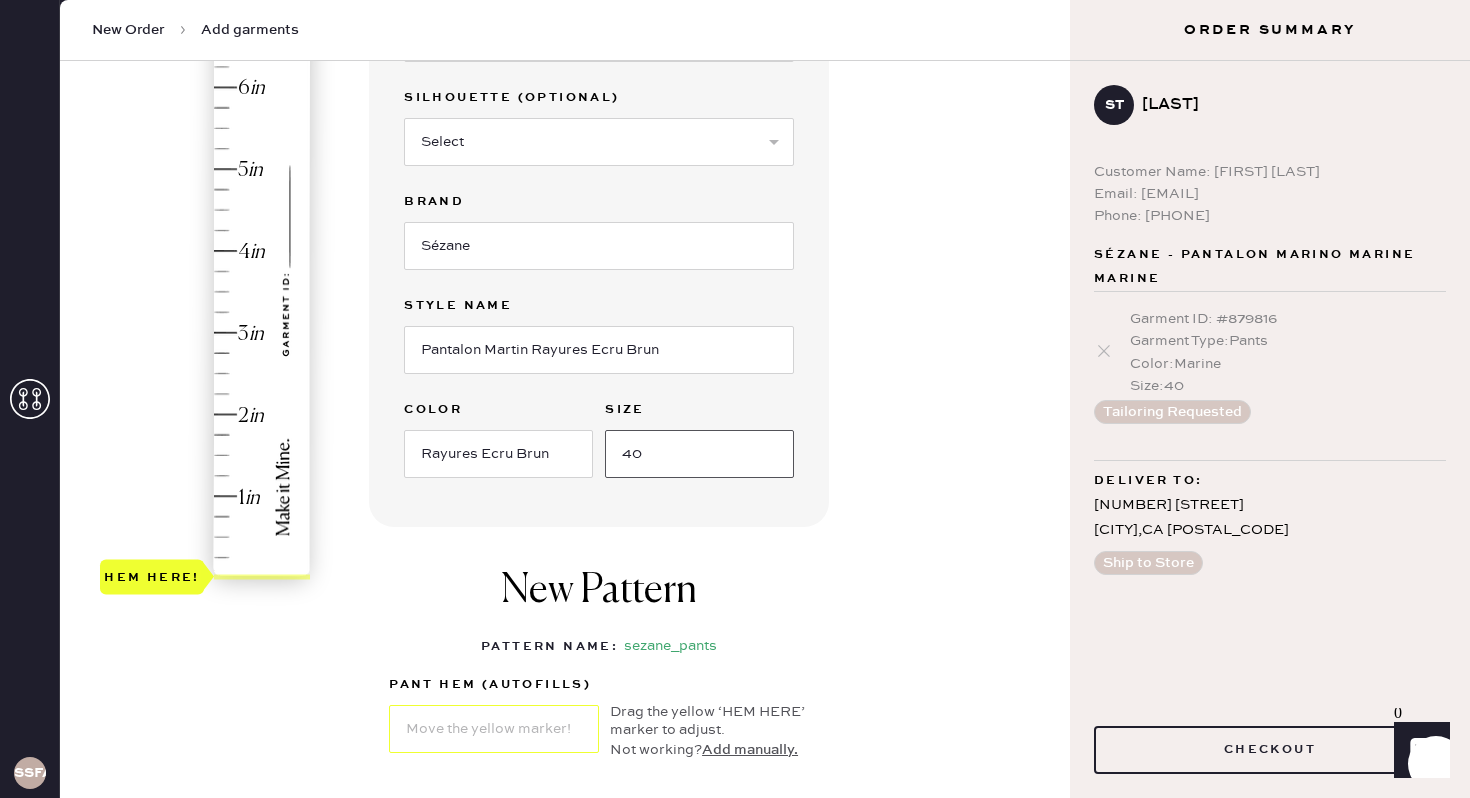 type on "40" 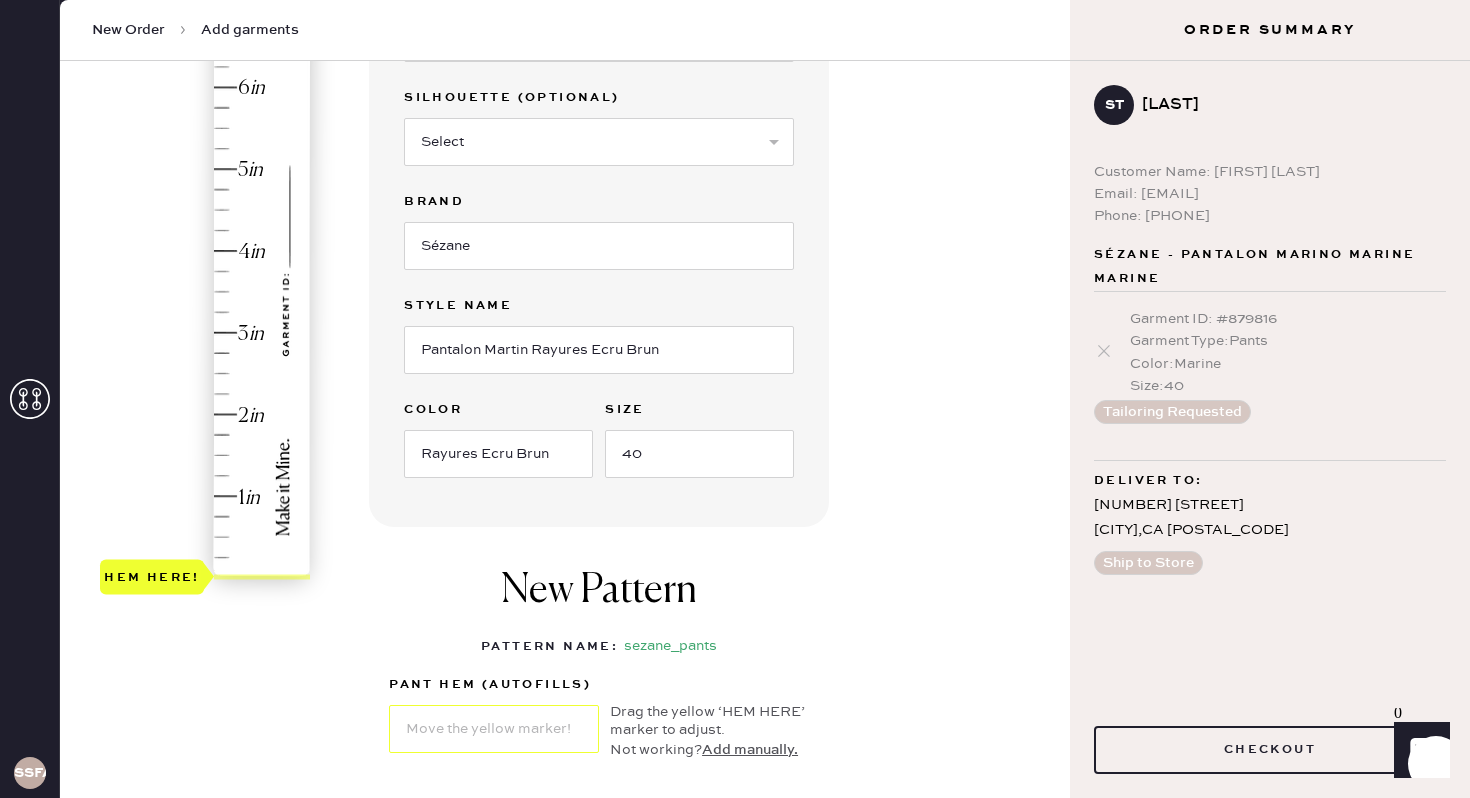 type on "5" 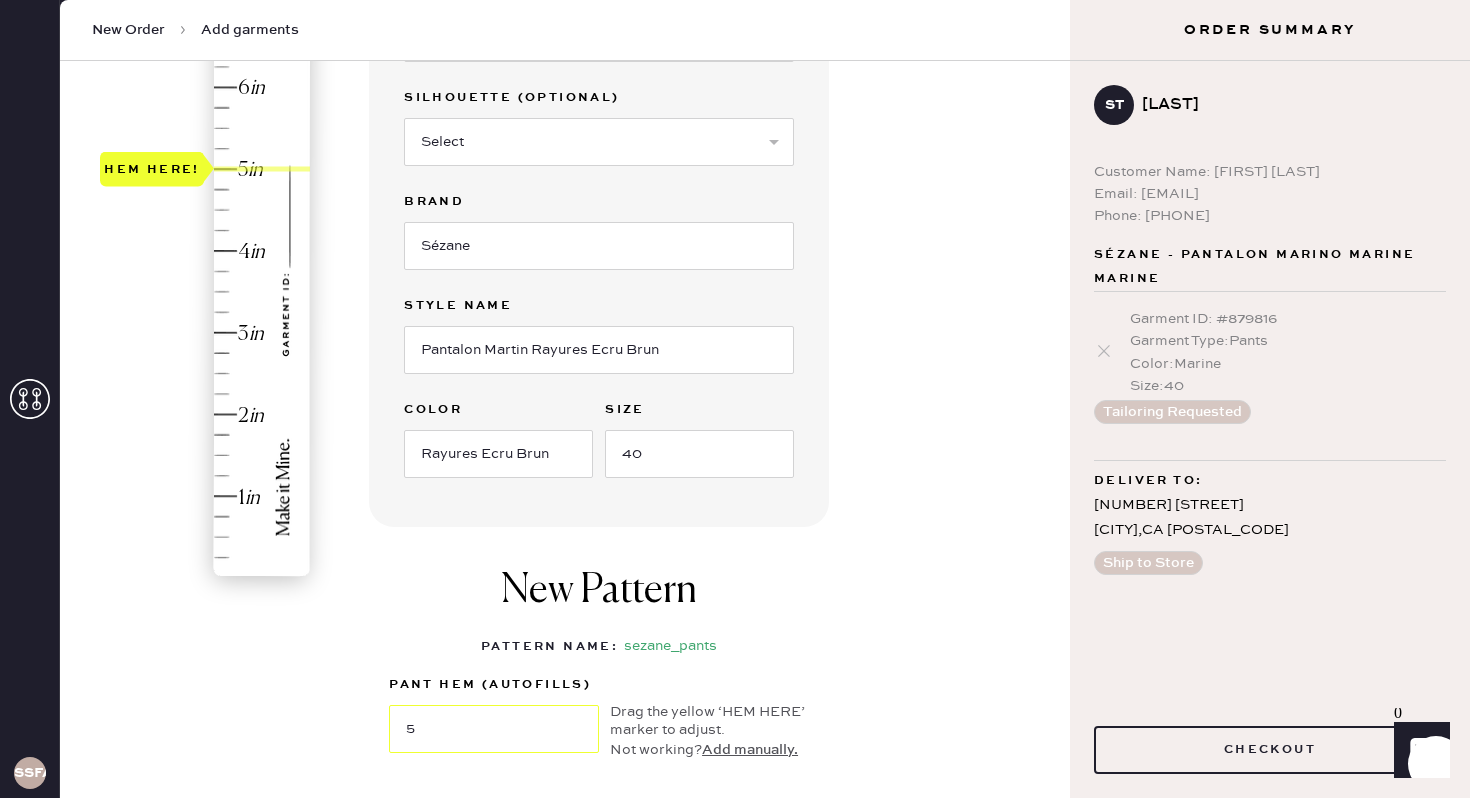 click on "Hem here!" at bounding box center [206, 292] 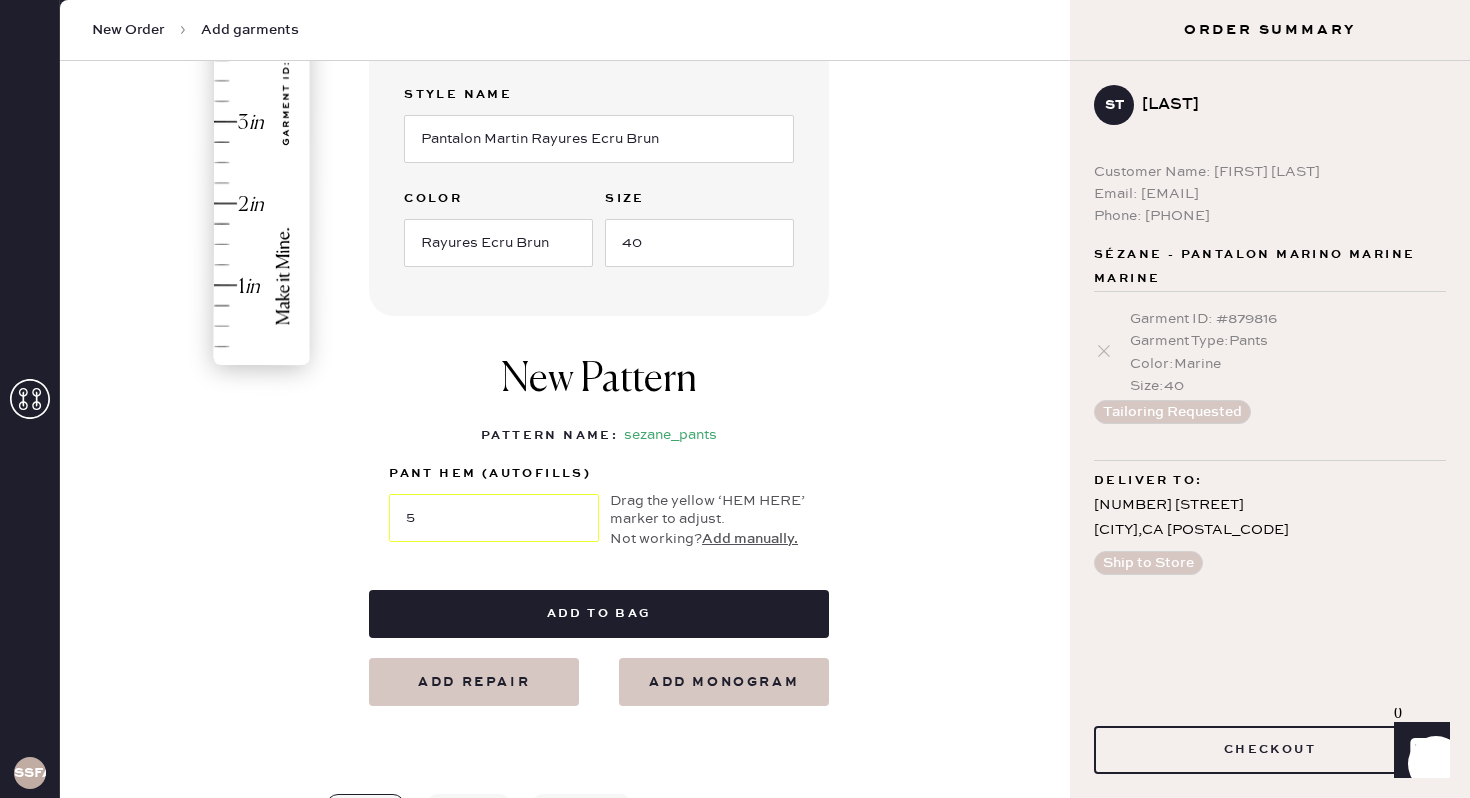 scroll, scrollTop: 538, scrollLeft: 0, axis: vertical 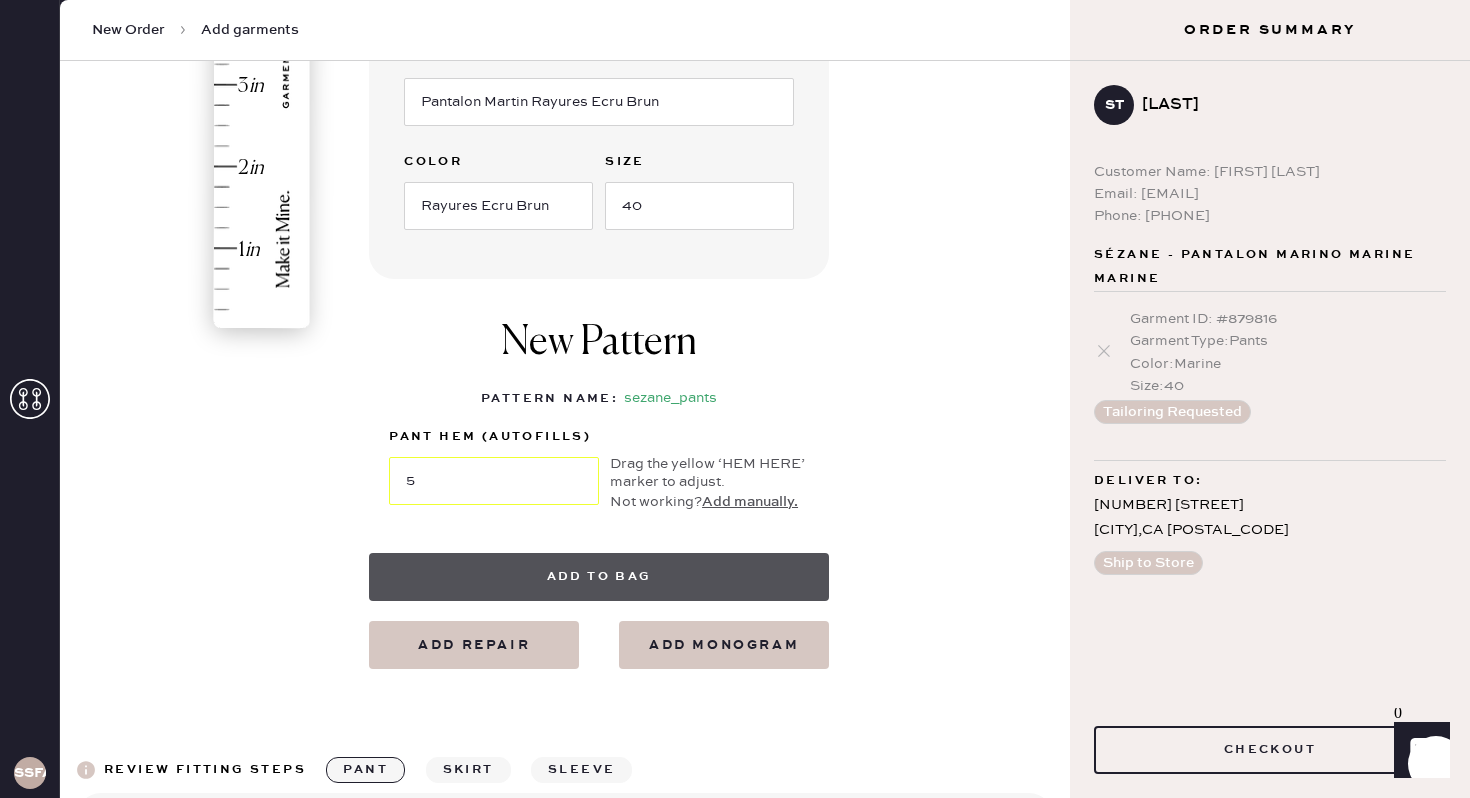 click on "Add to bag" at bounding box center [599, 577] 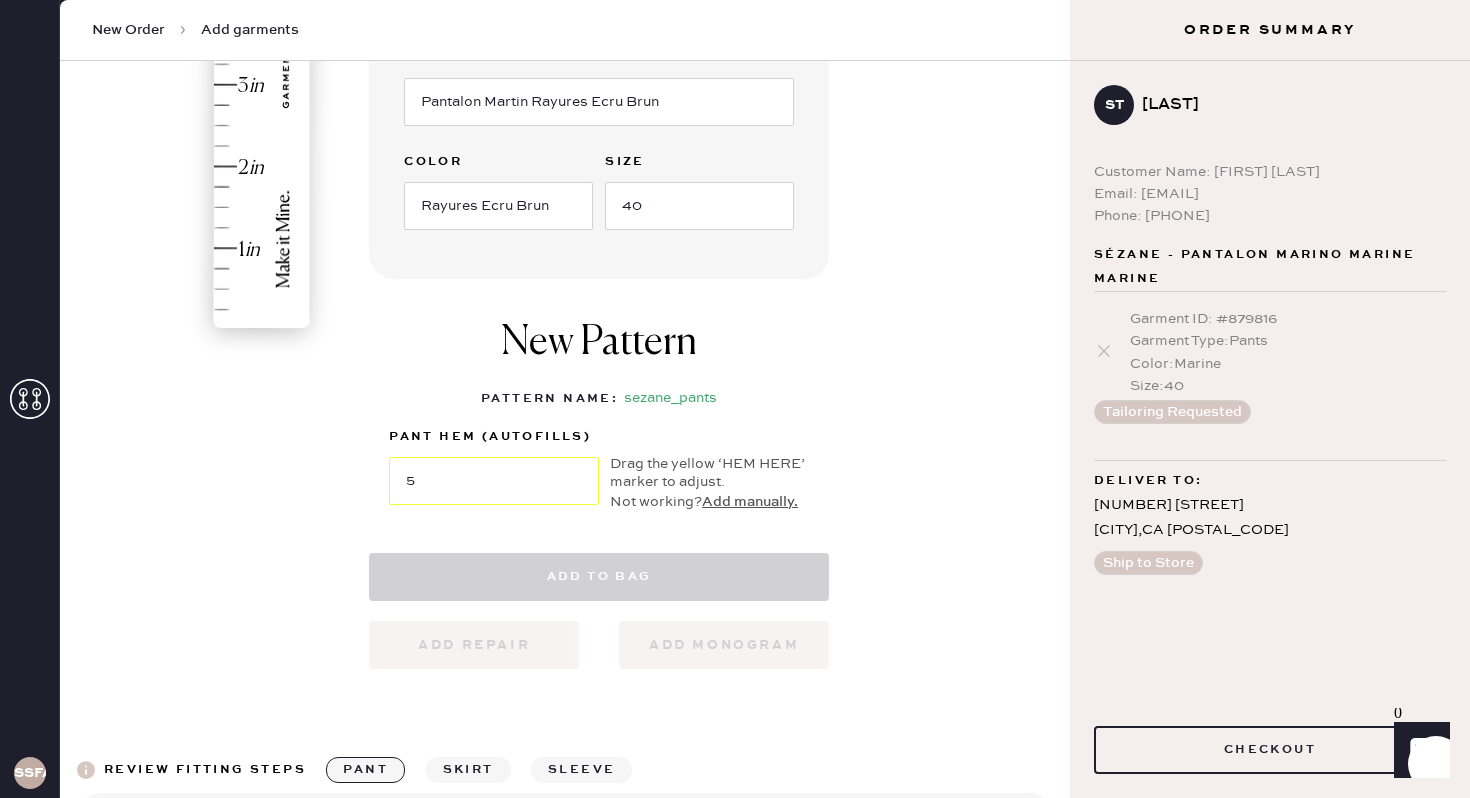select 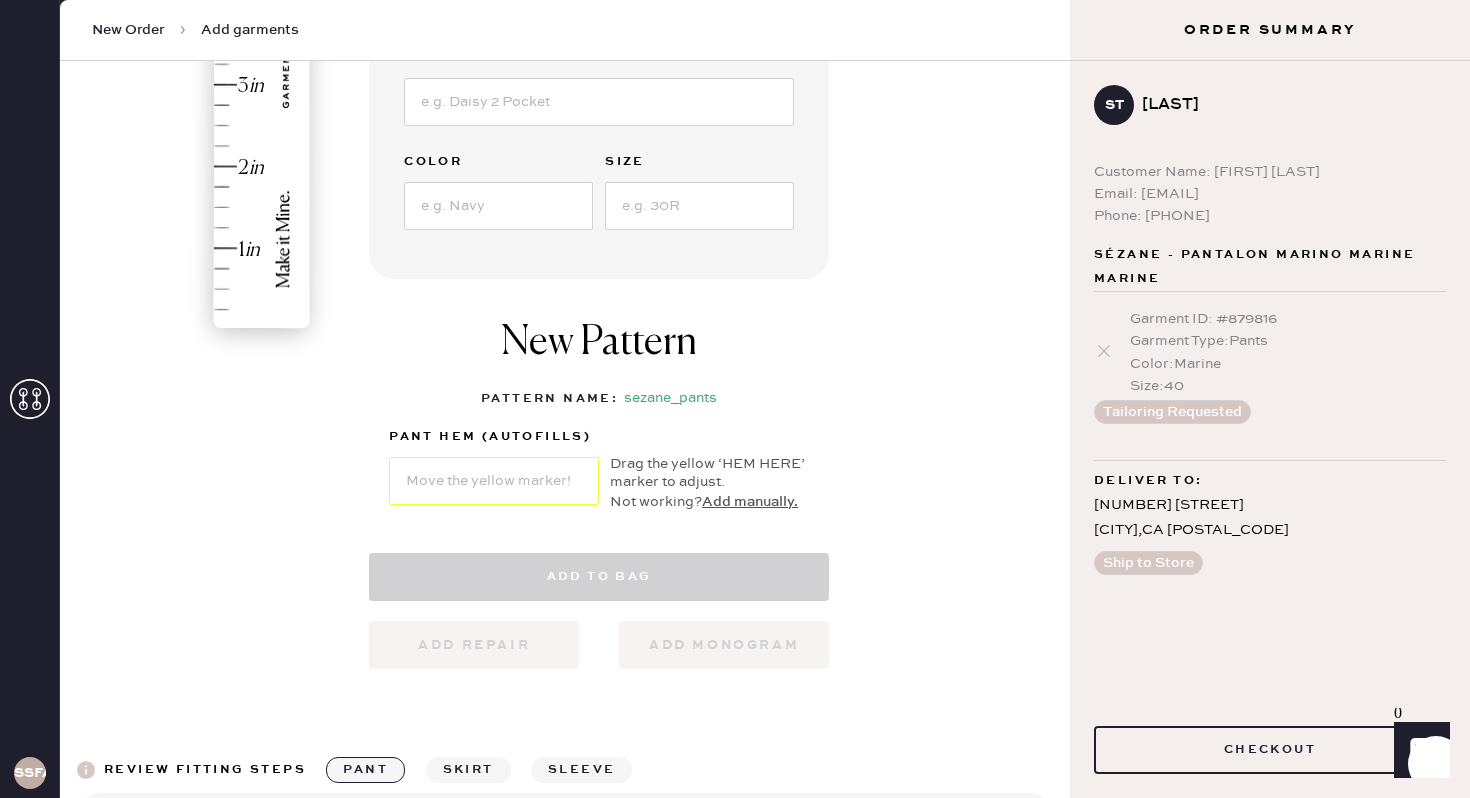 select on "4" 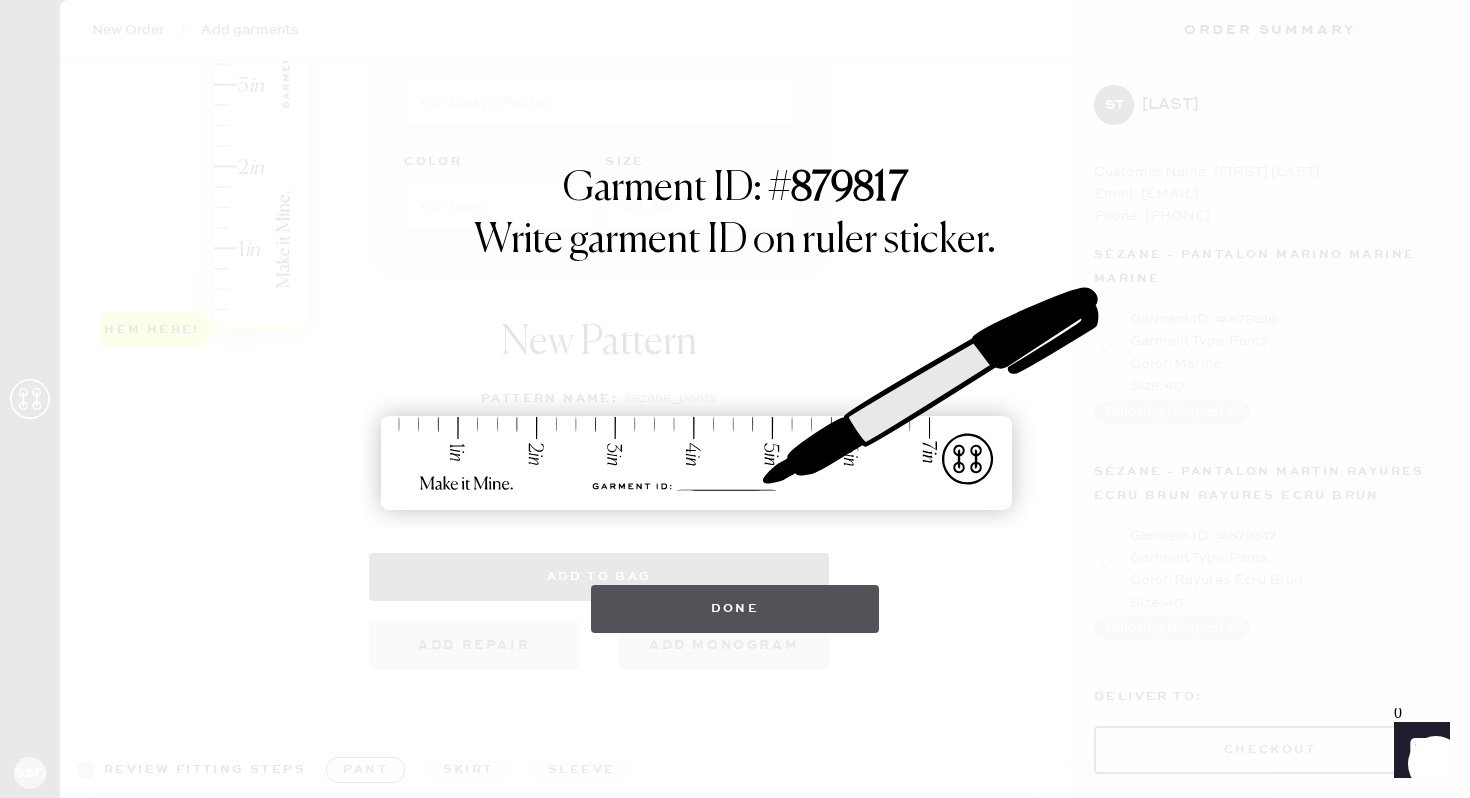 click on "Done" at bounding box center (735, 609) 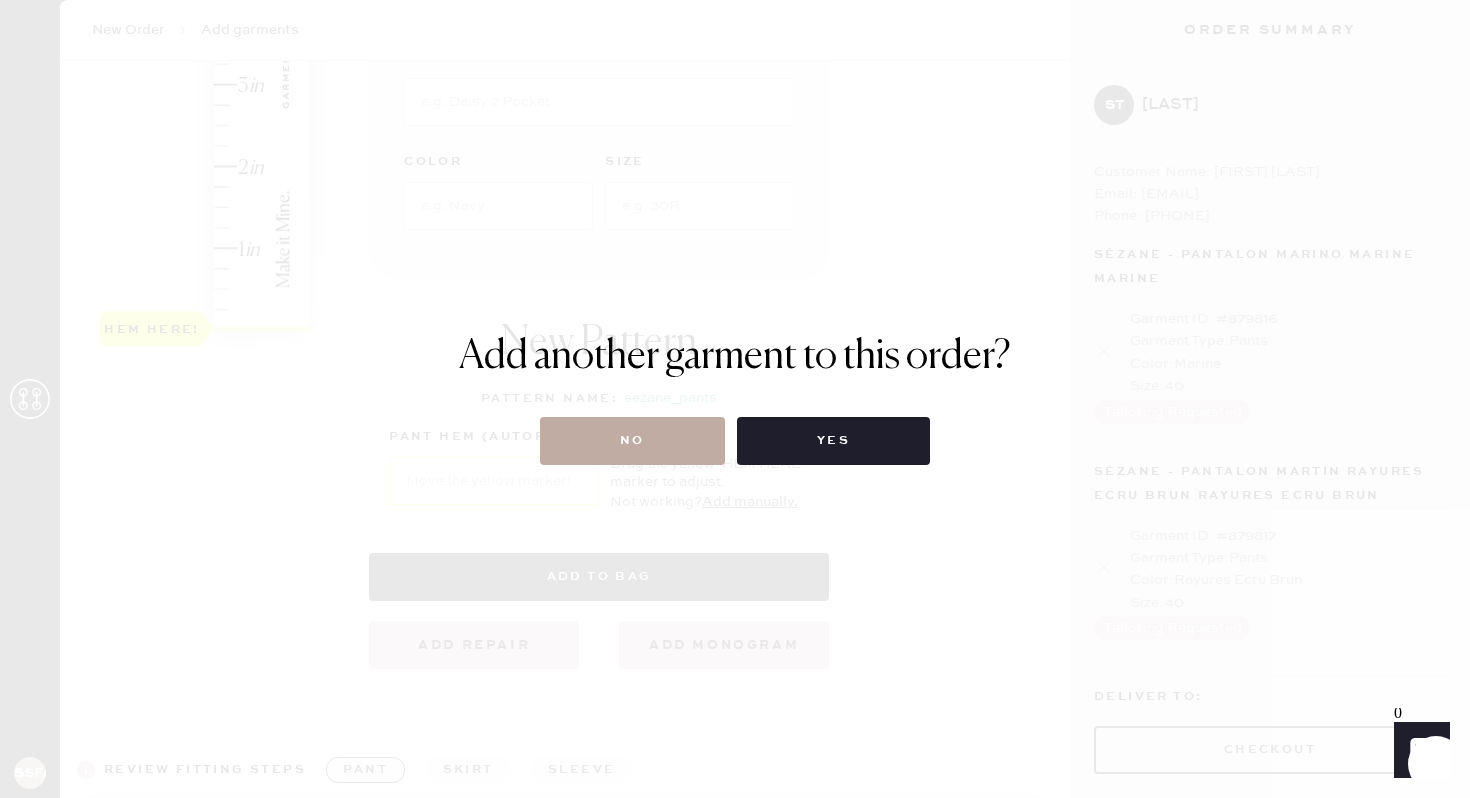 click on "No" at bounding box center [632, 441] 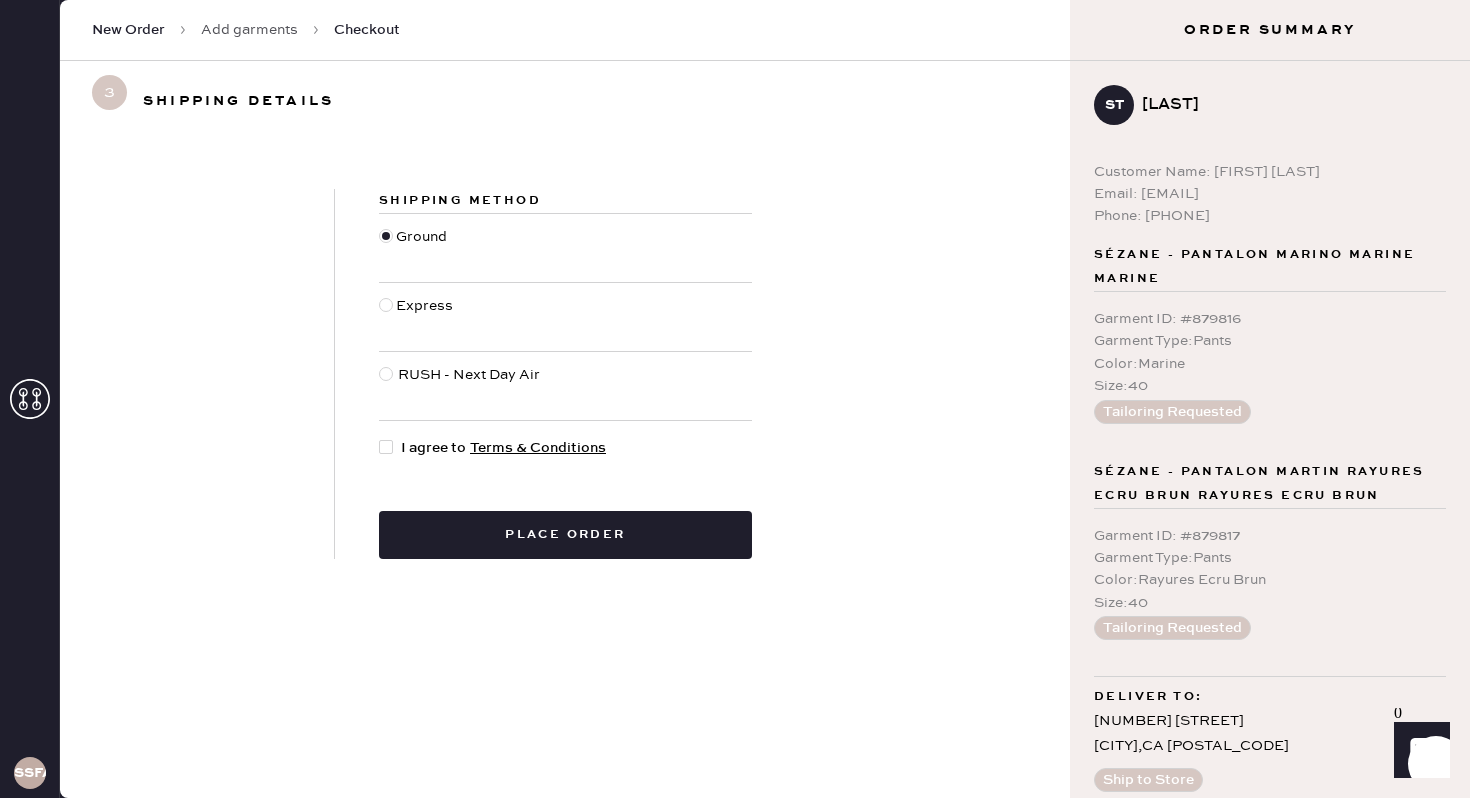 click on "Express" at bounding box center (427, 317) 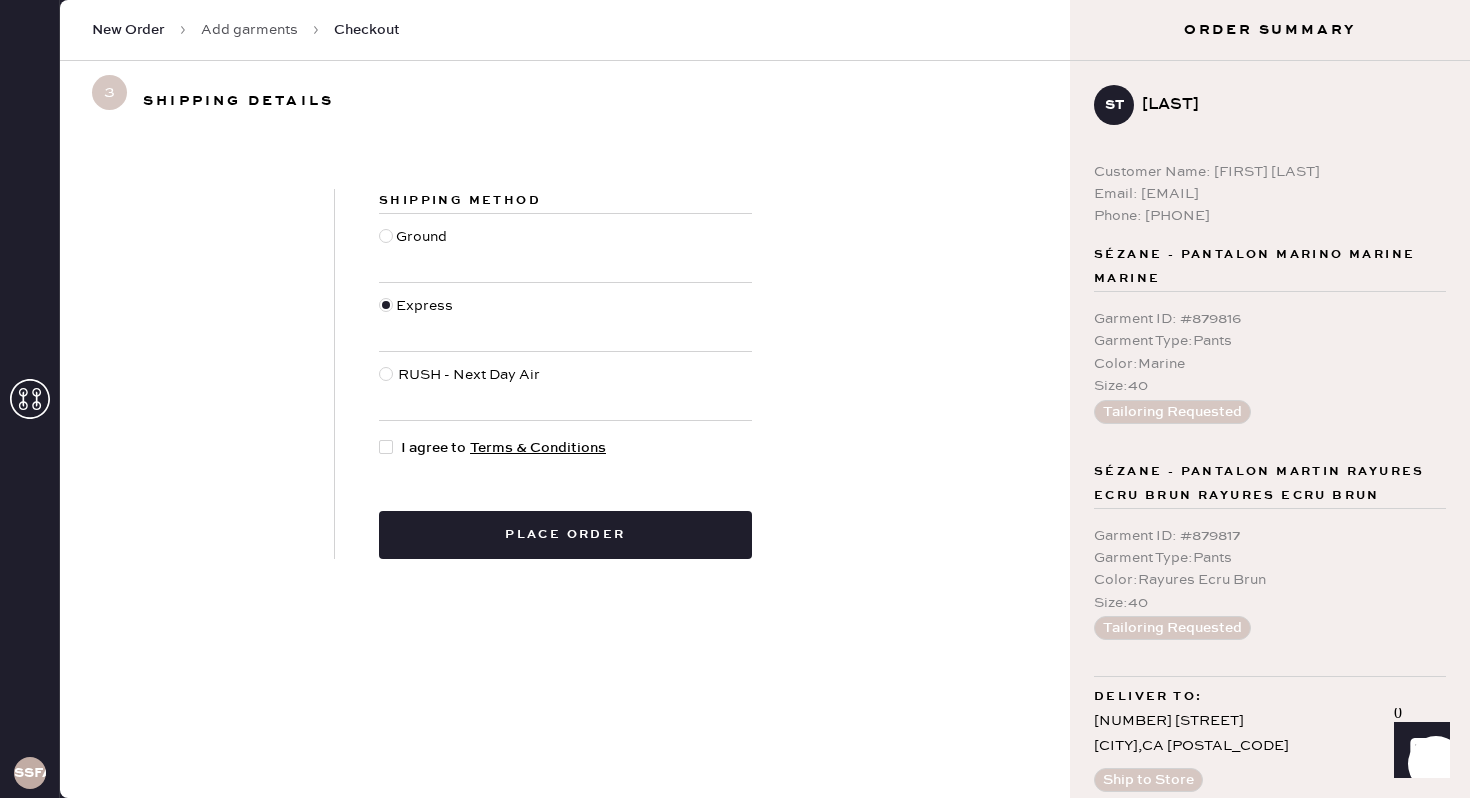 click at bounding box center (386, 447) 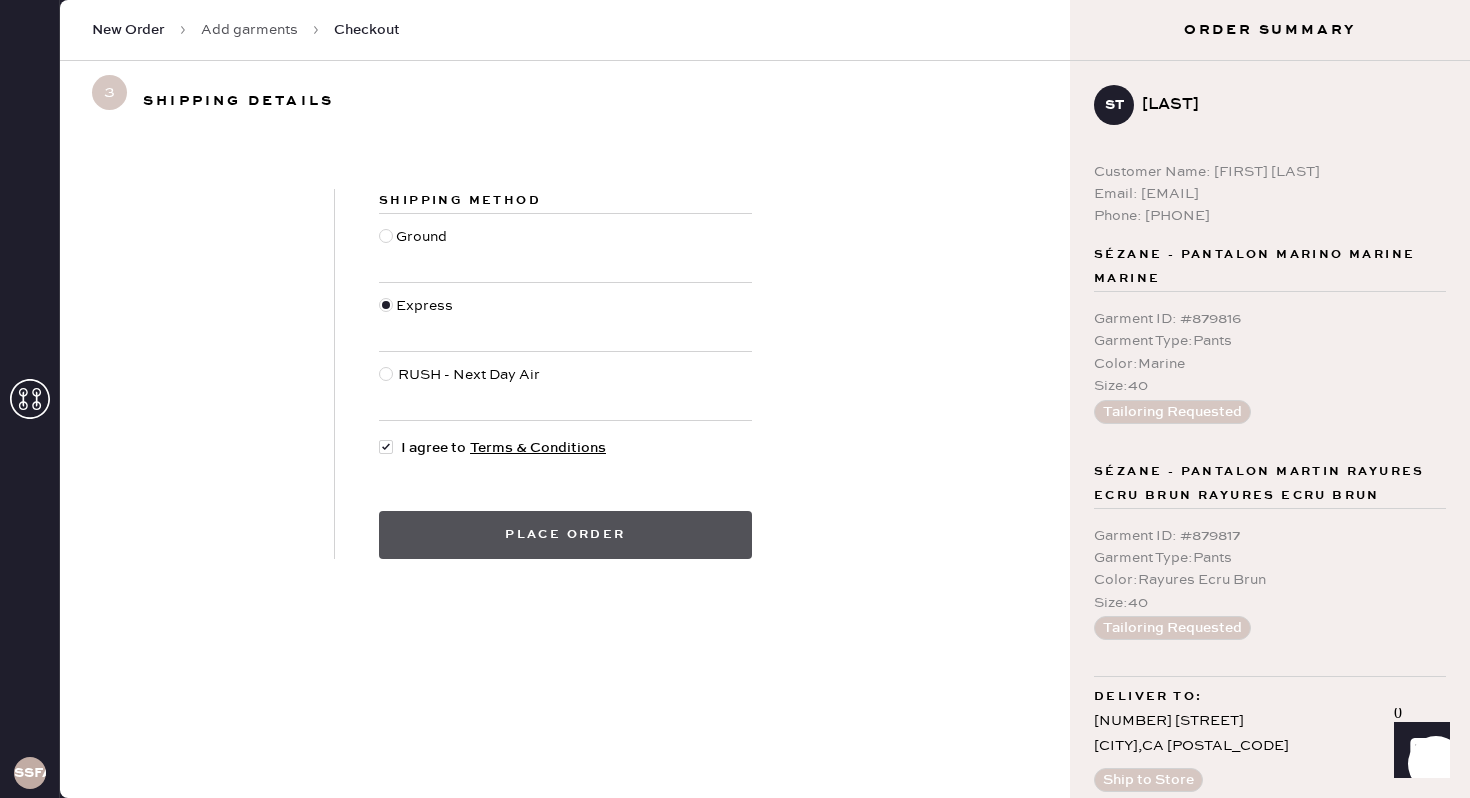 click on "Place order" at bounding box center (565, 535) 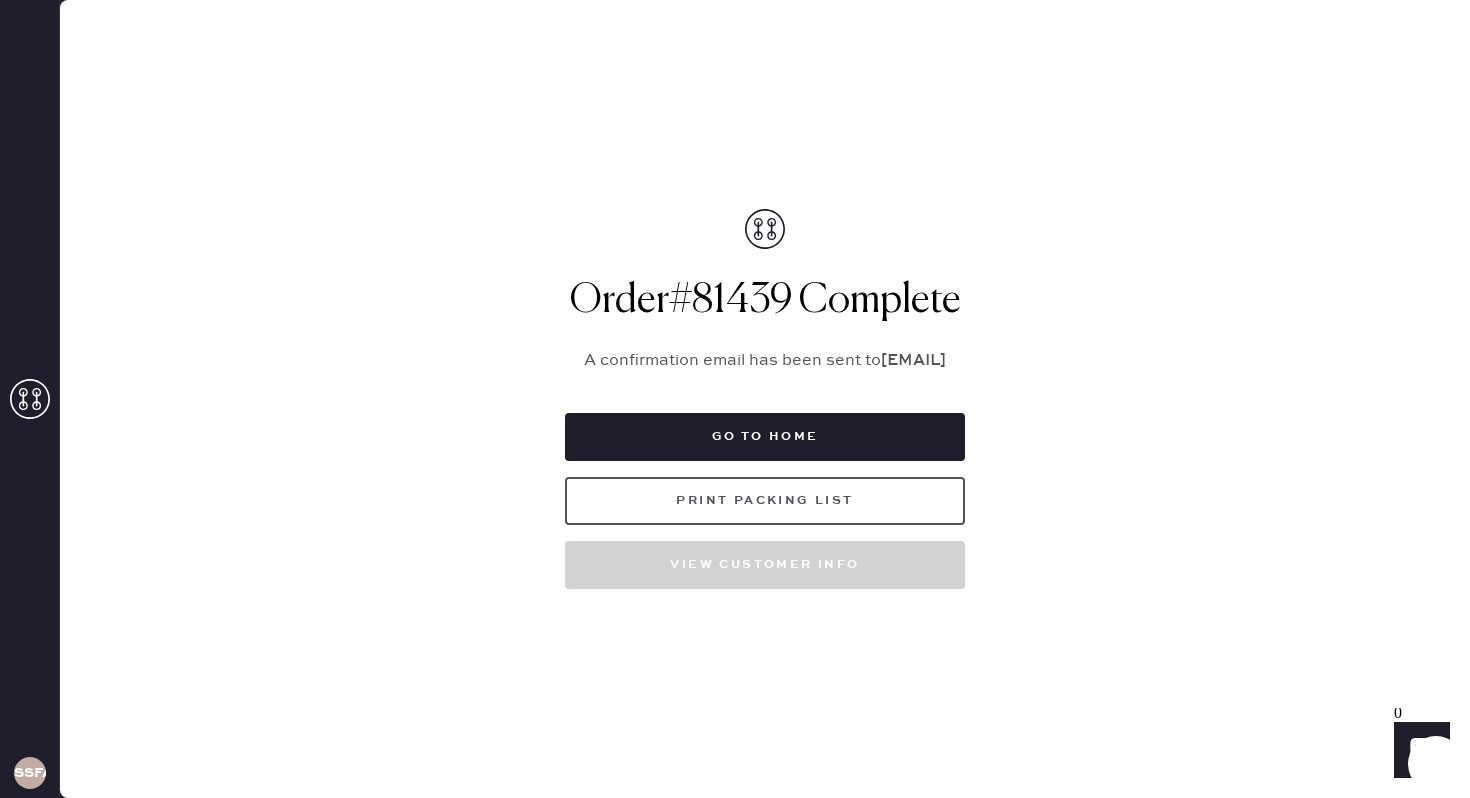 click on "Print Packing List" at bounding box center (765, 501) 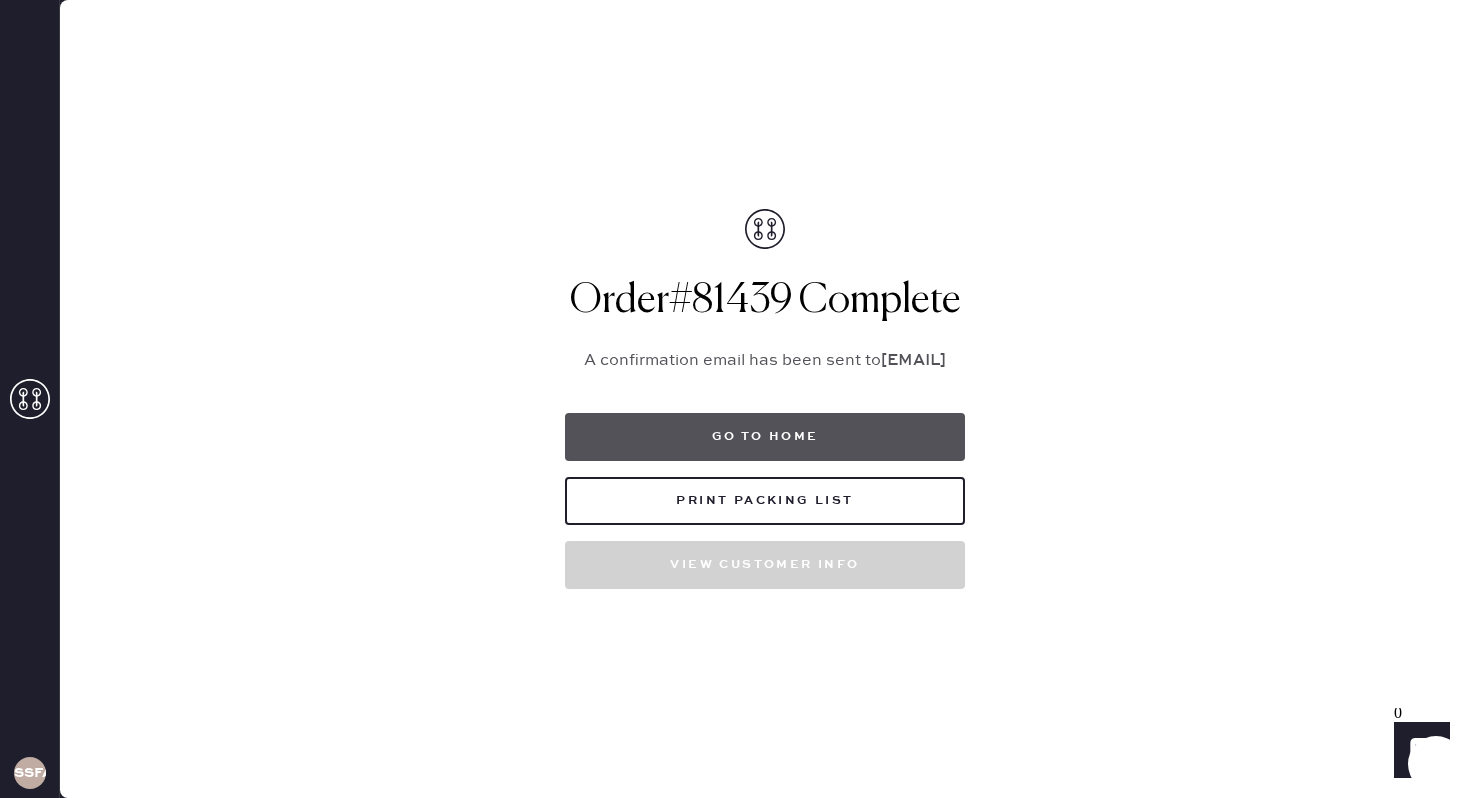 click on "Go to home" at bounding box center (765, 437) 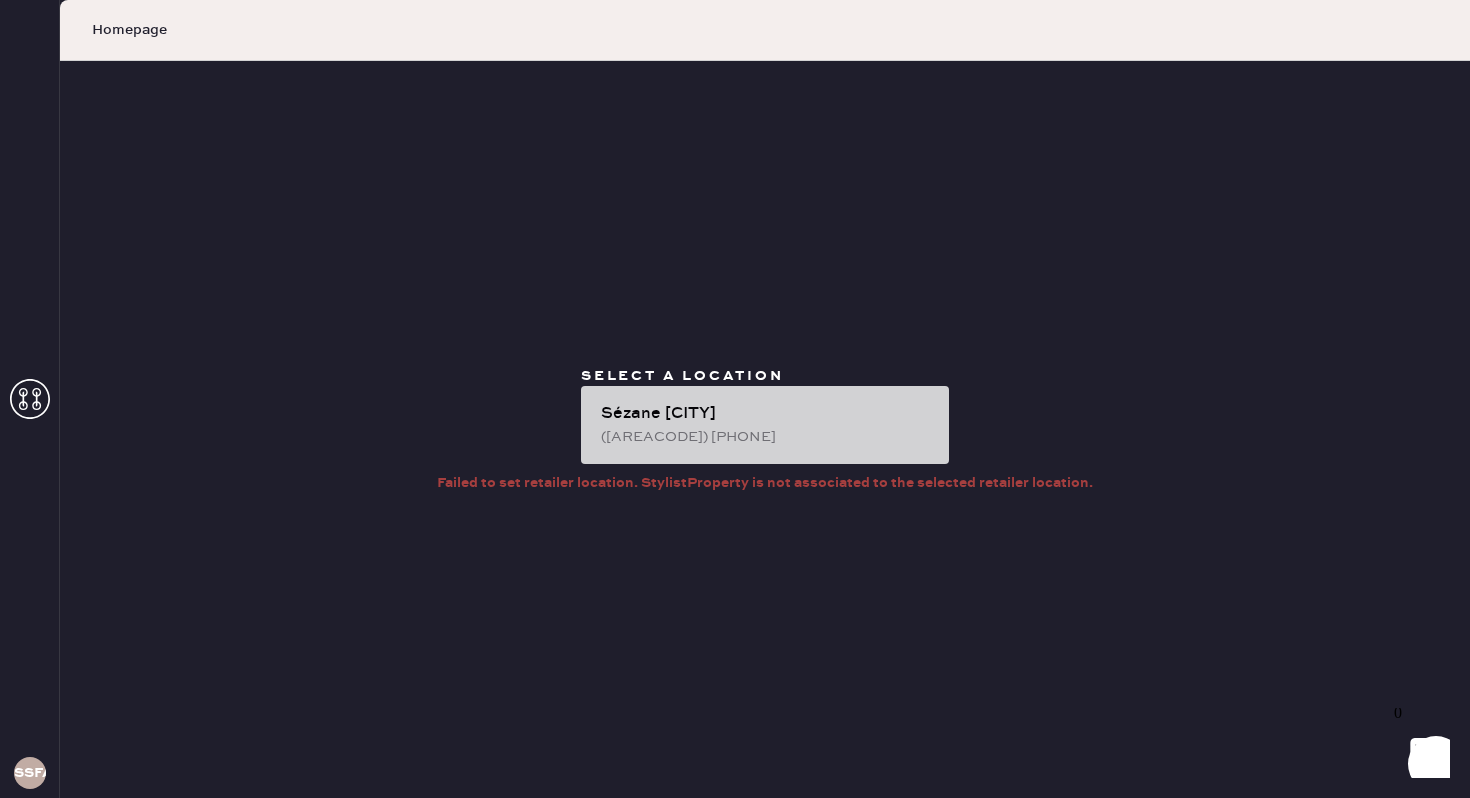 click on "([AREACODE]) [PHONE]" at bounding box center [767, 437] 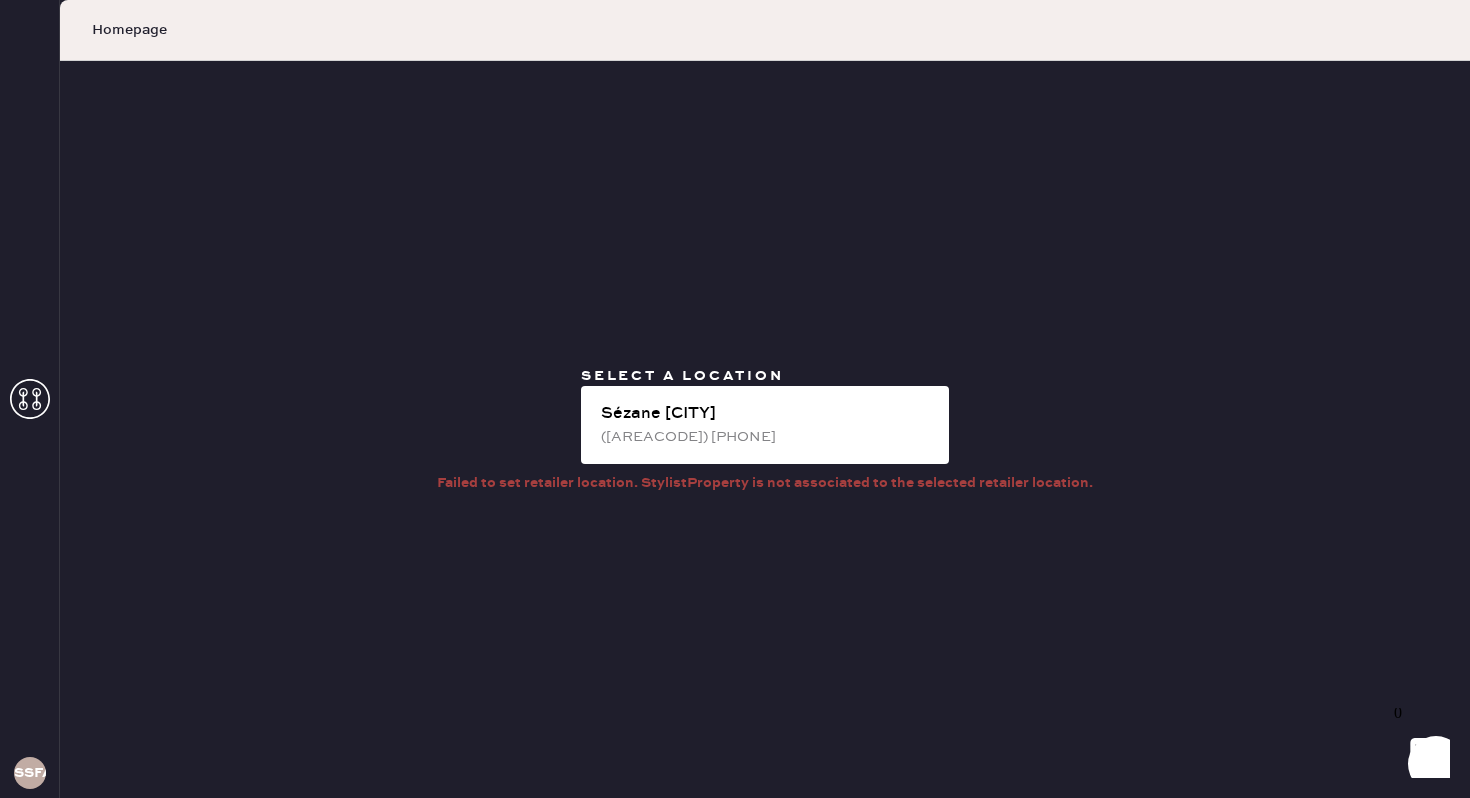 click 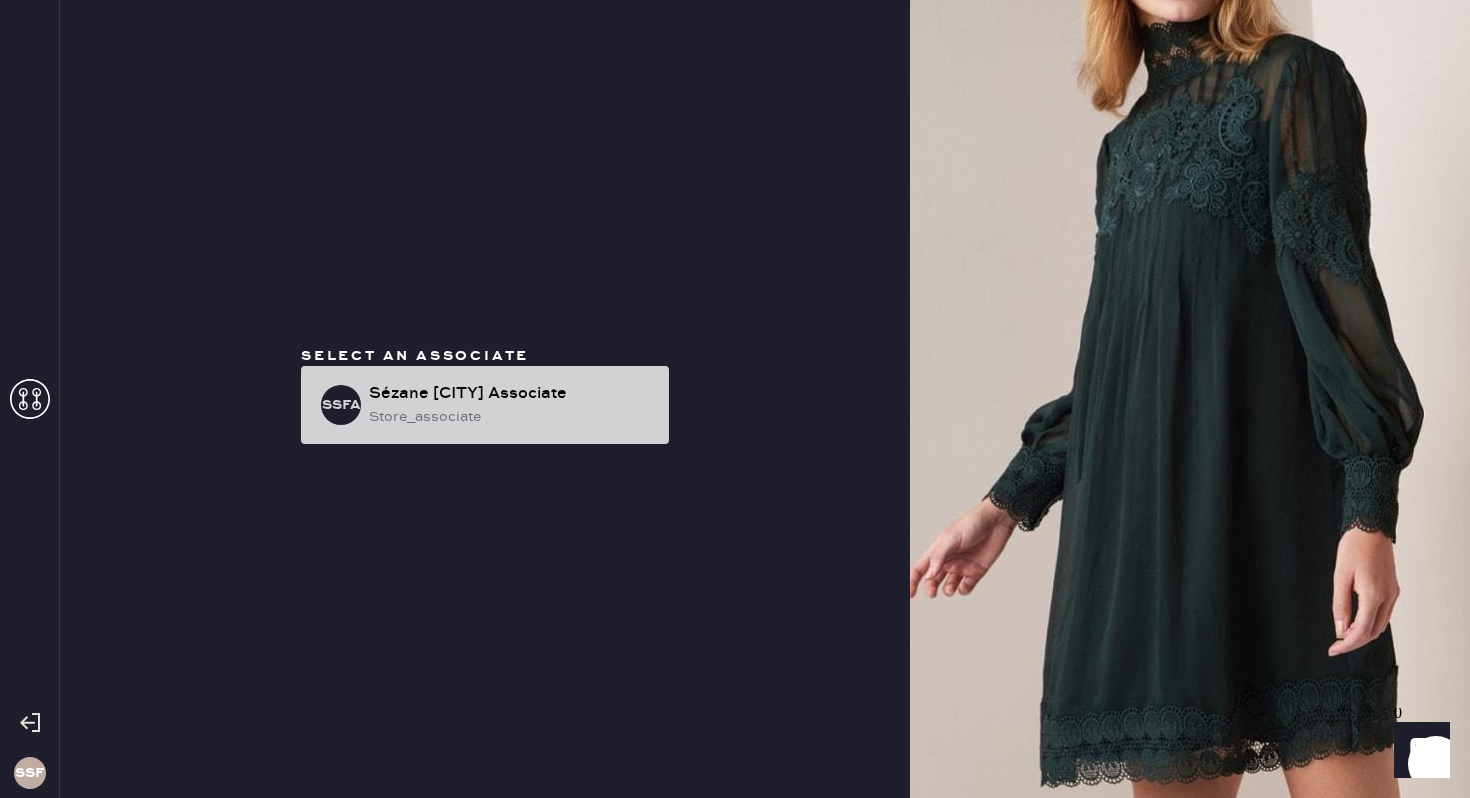 click on "Sézane [CITY] Associate" at bounding box center (511, 394) 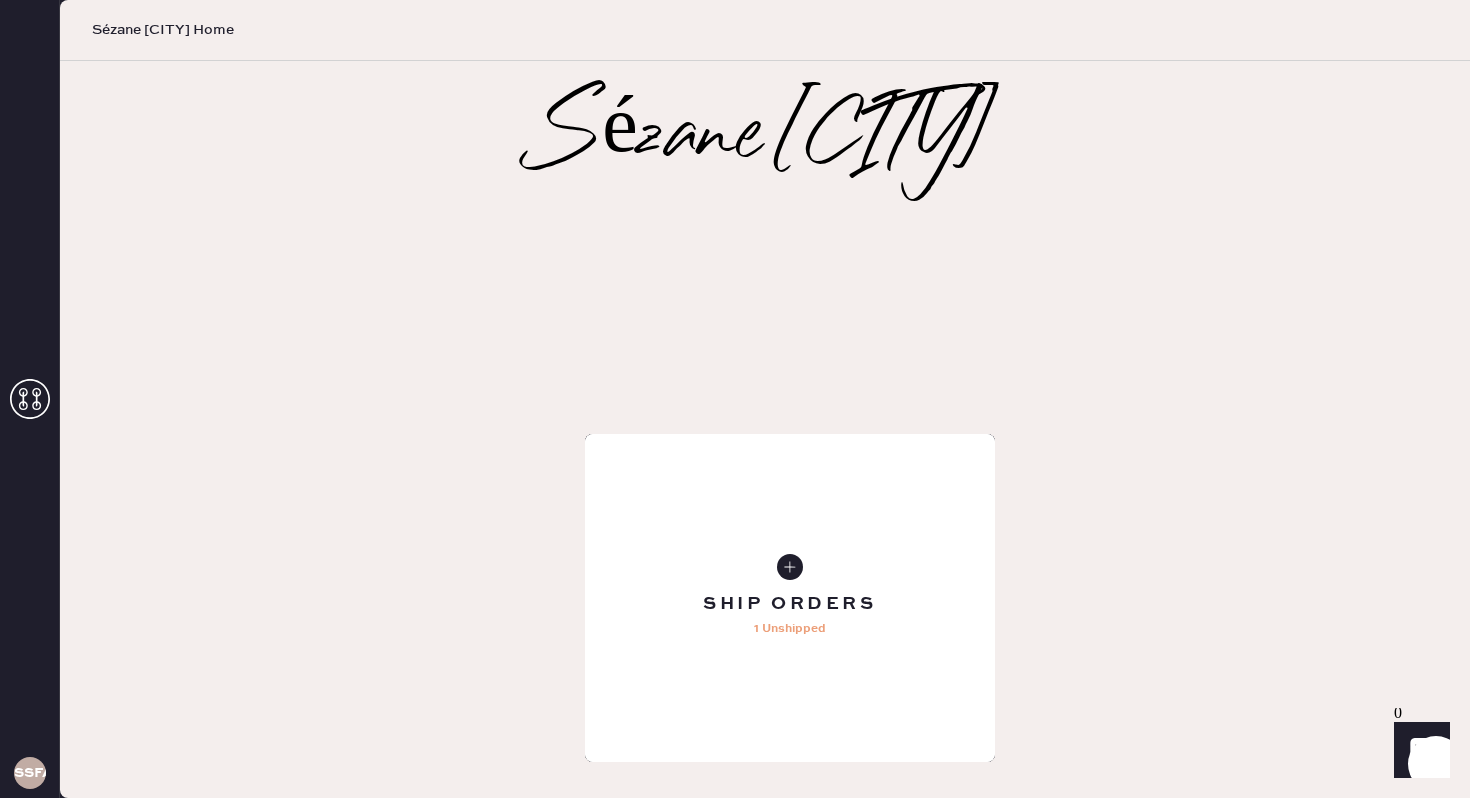 click on "Order History" at bounding box center [790, 598] 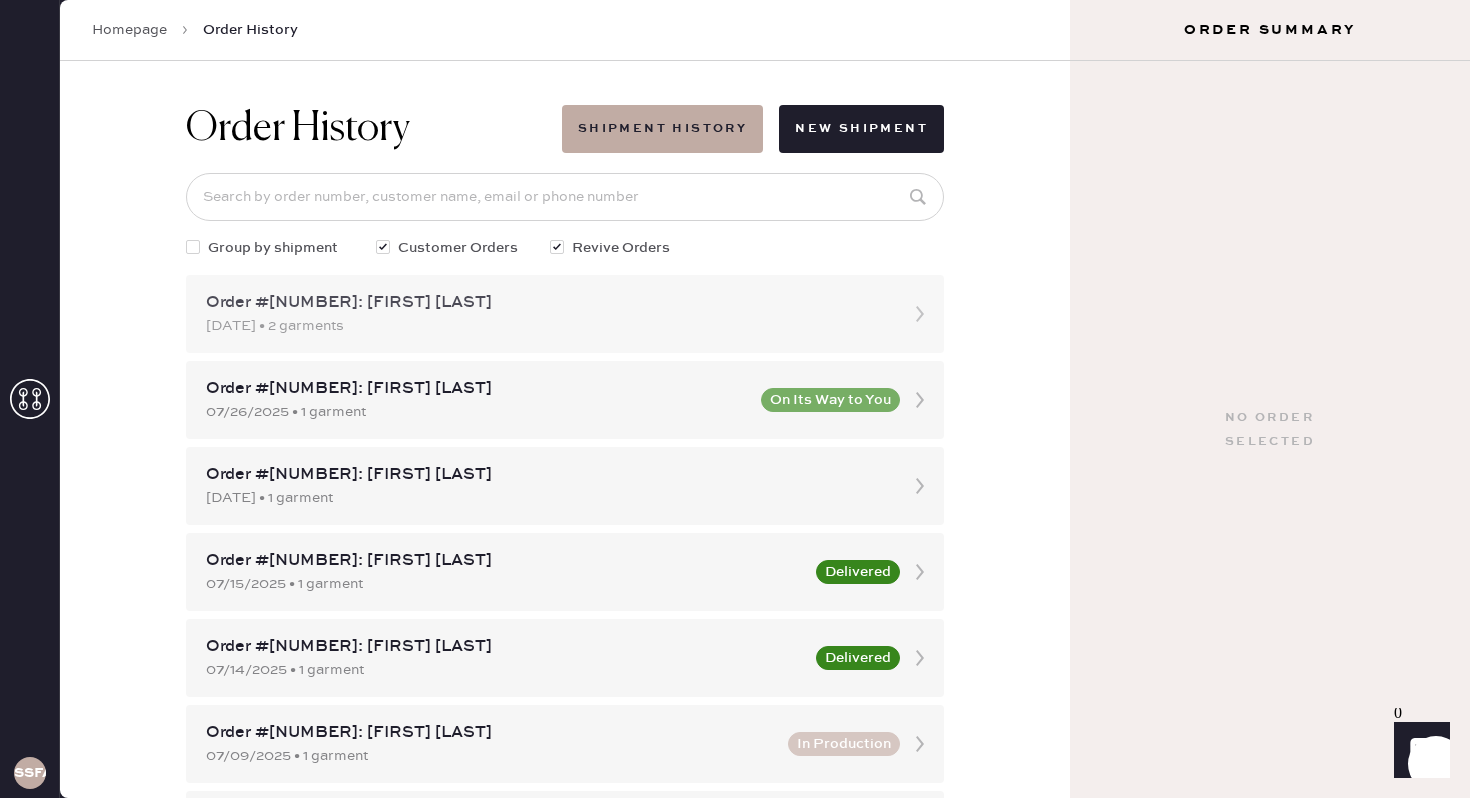 click on "[DATE] • 2 garments" at bounding box center (547, 326) 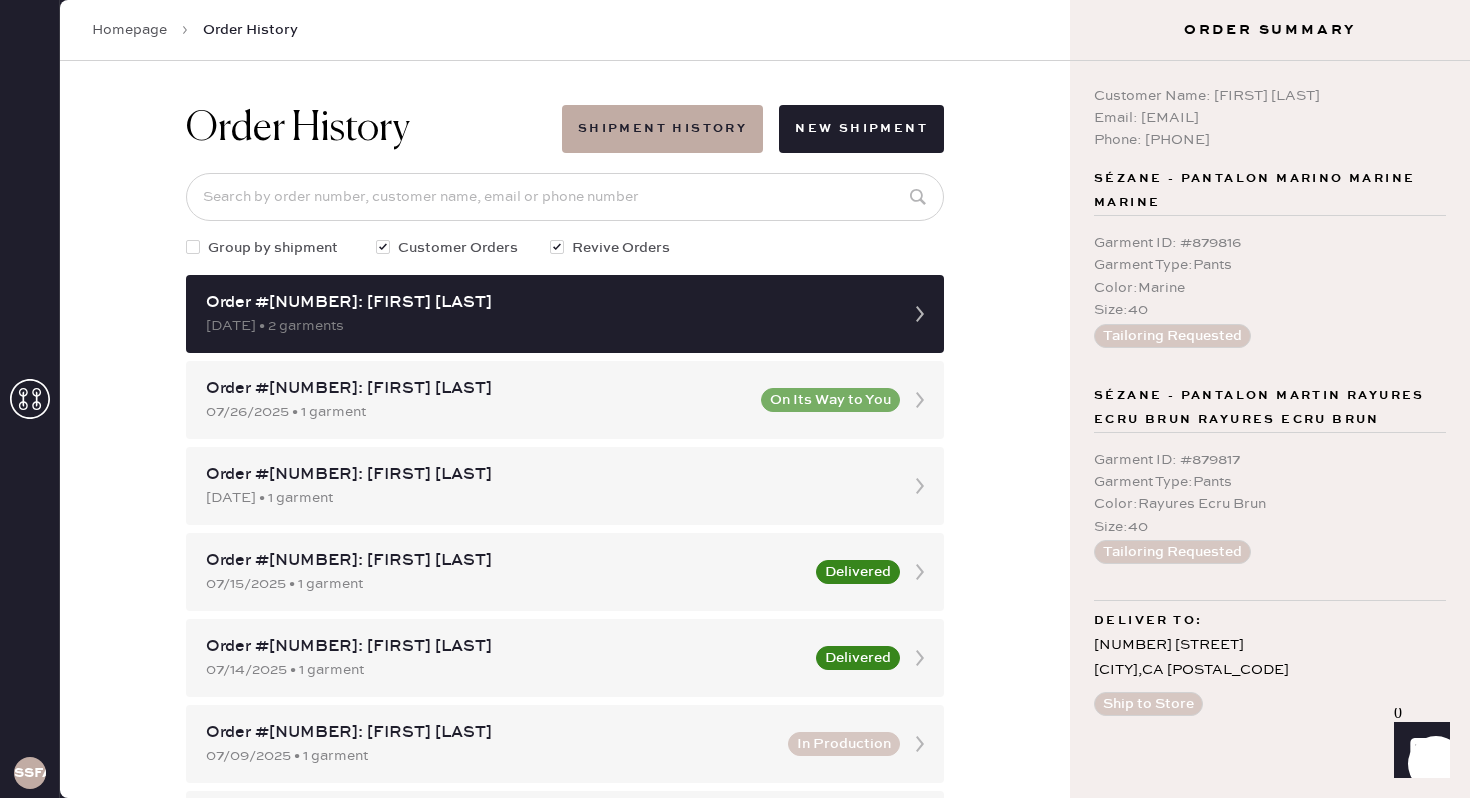 click on "Homepage" at bounding box center [129, 30] 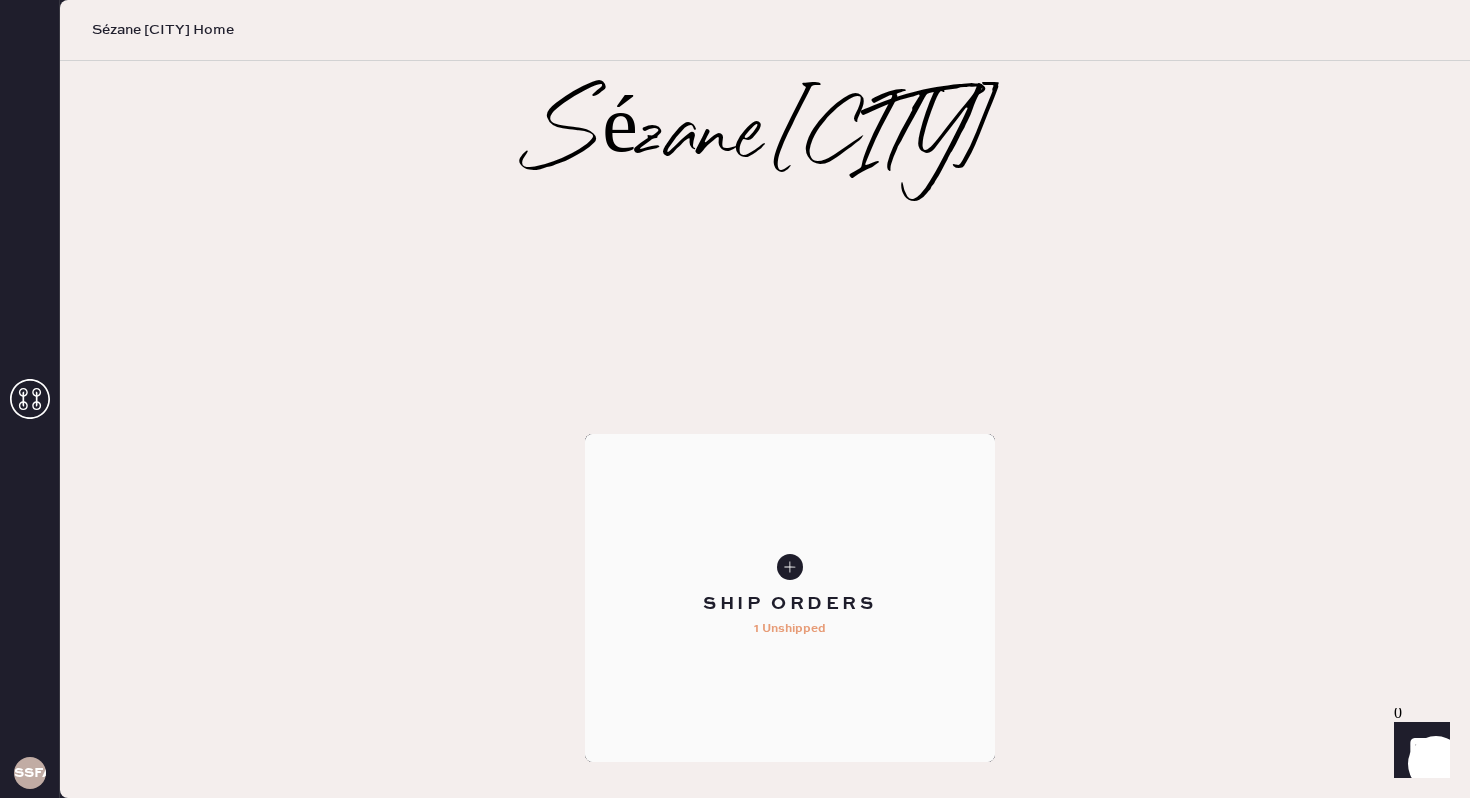click on "Ship Orders" at bounding box center [790, 604] 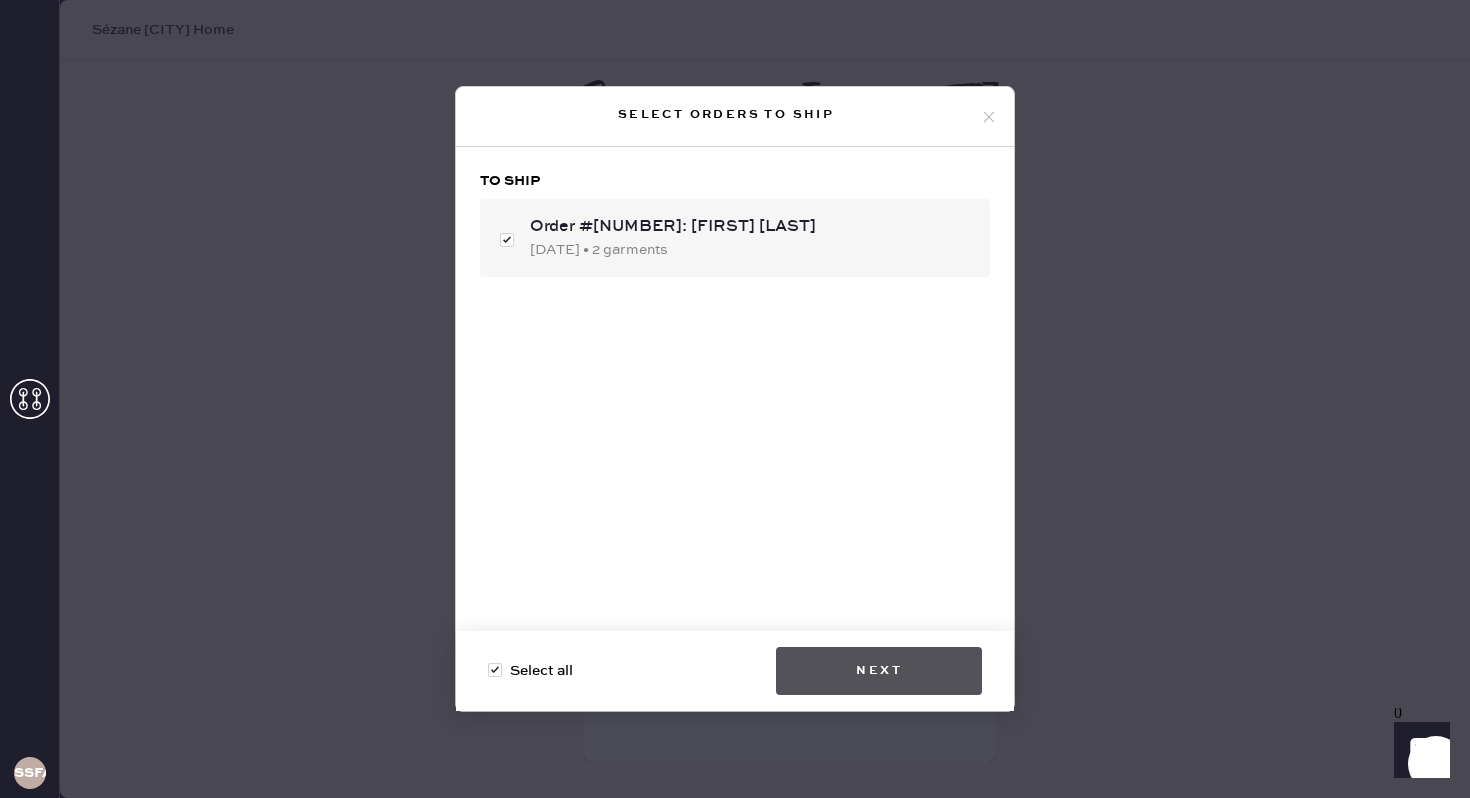 click on "Next" at bounding box center [879, 671] 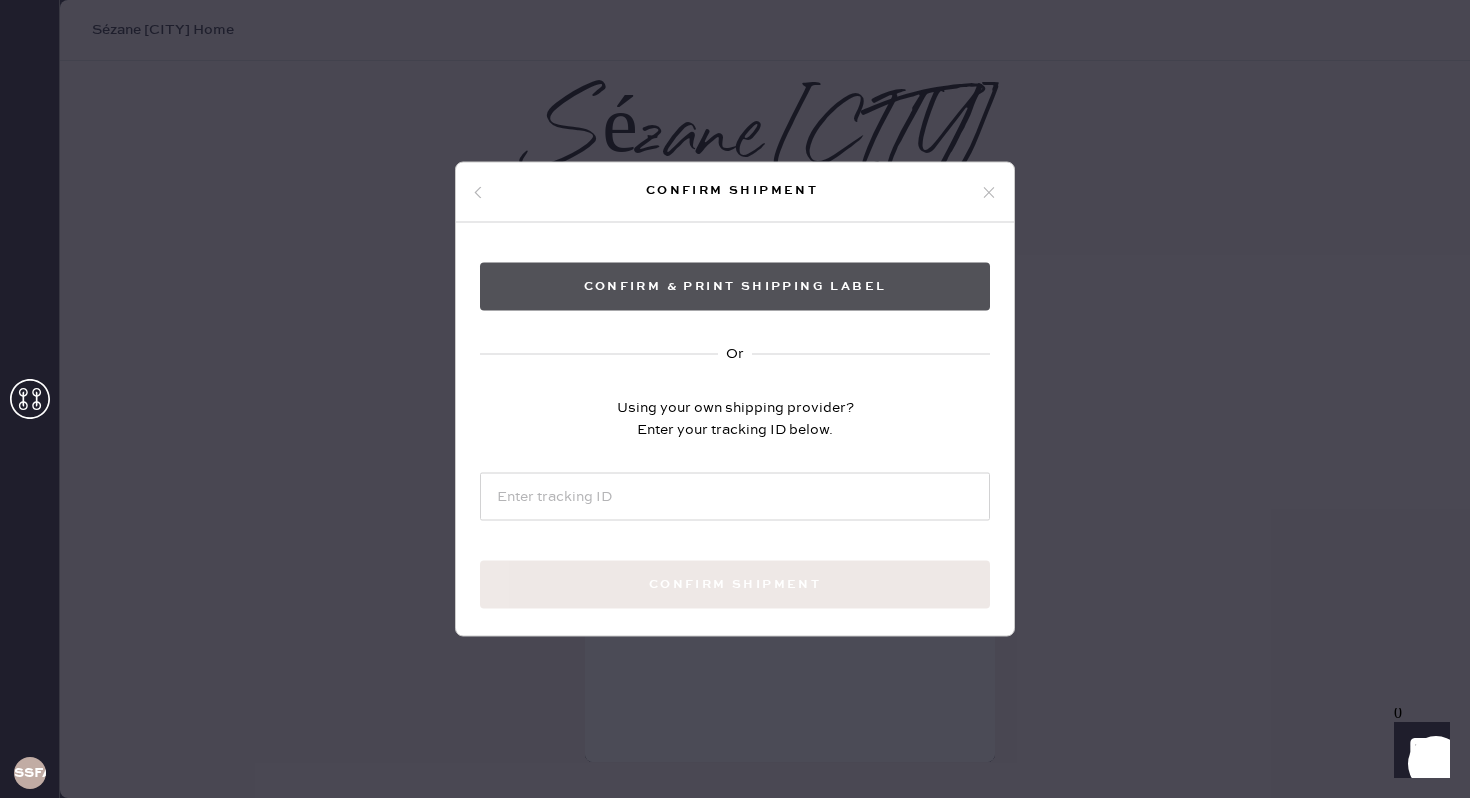 click on "Confirm & Print shipping label" at bounding box center (735, 287) 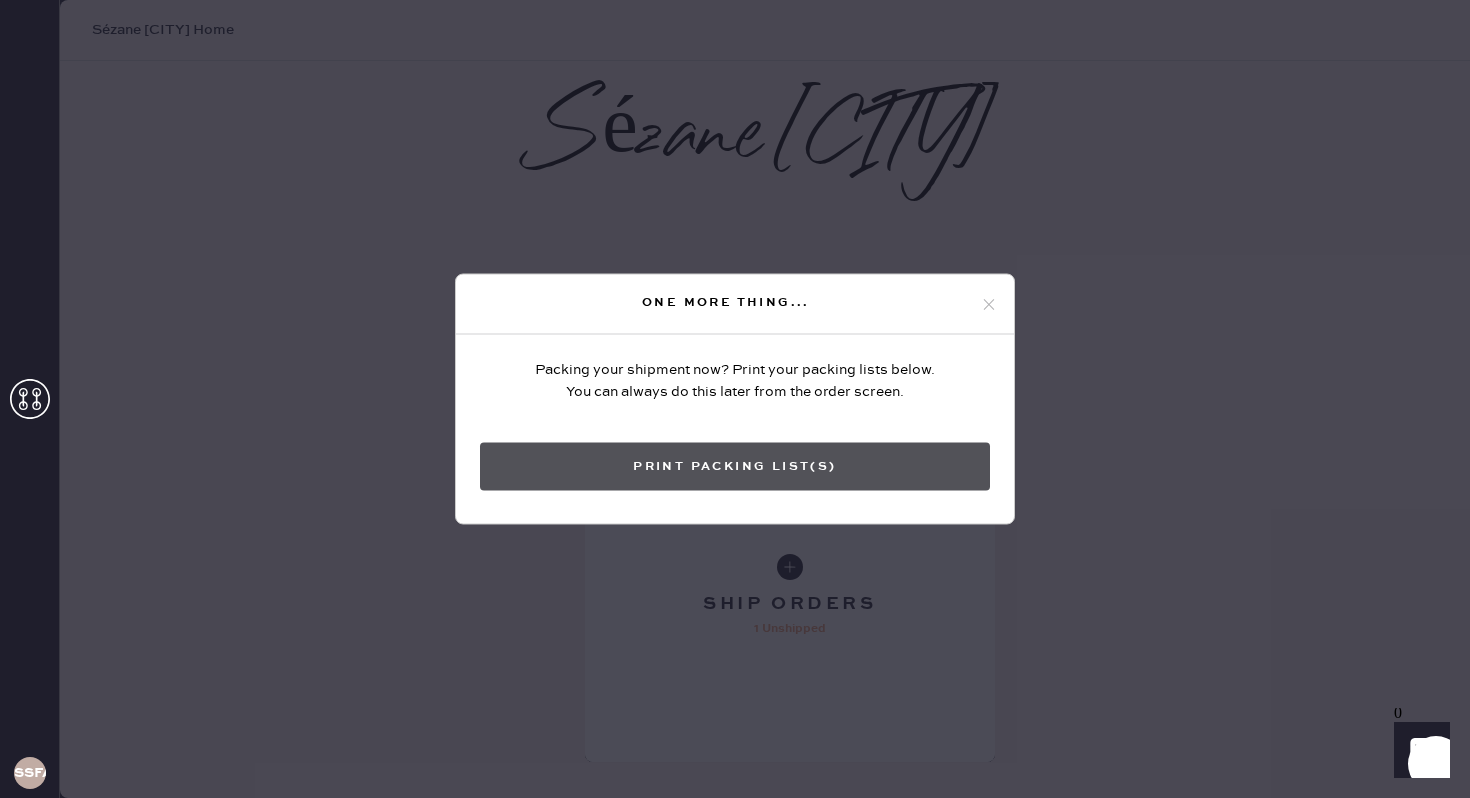 click on "Print Packing List(s)" at bounding box center [735, 467] 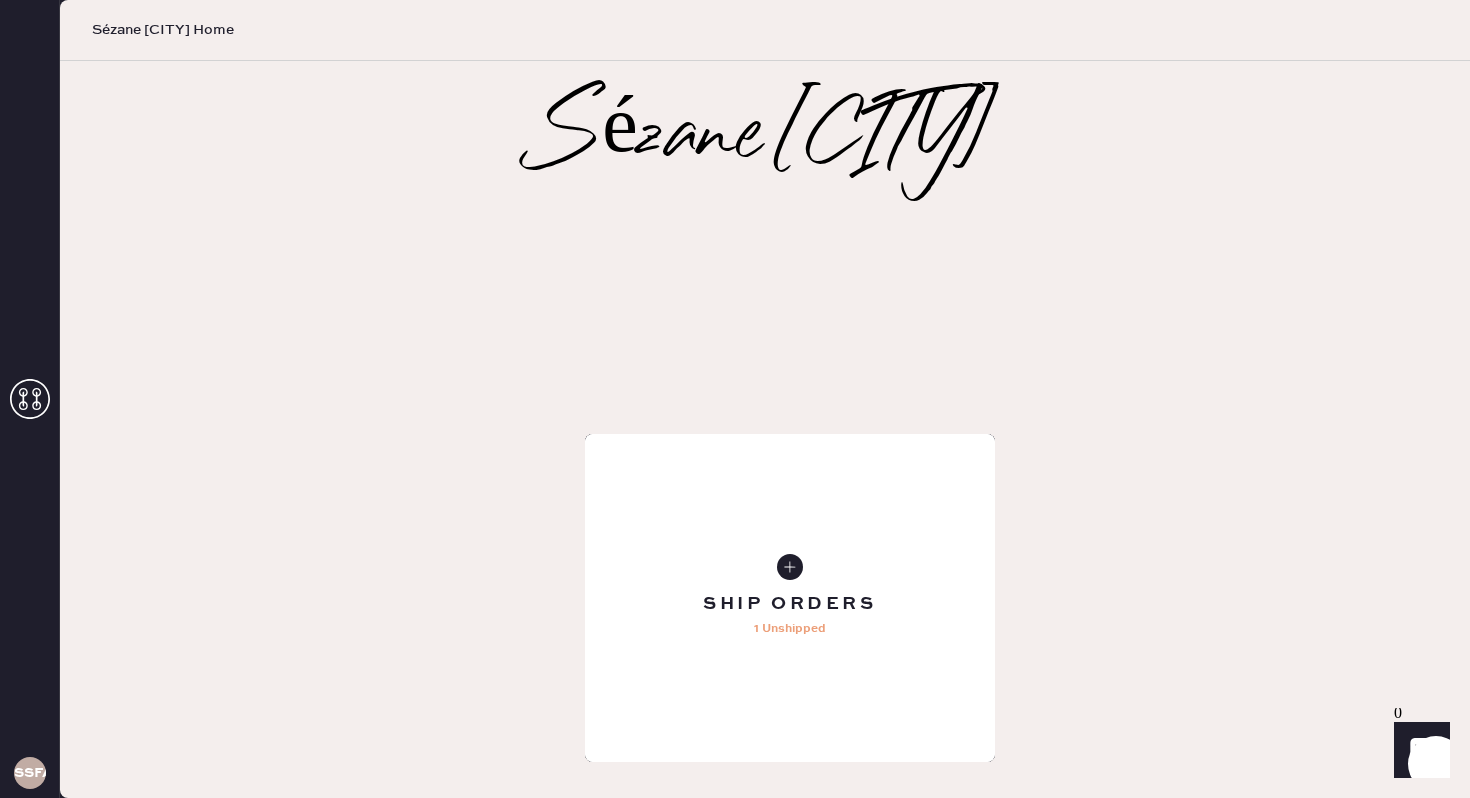 scroll, scrollTop: 0, scrollLeft: 0, axis: both 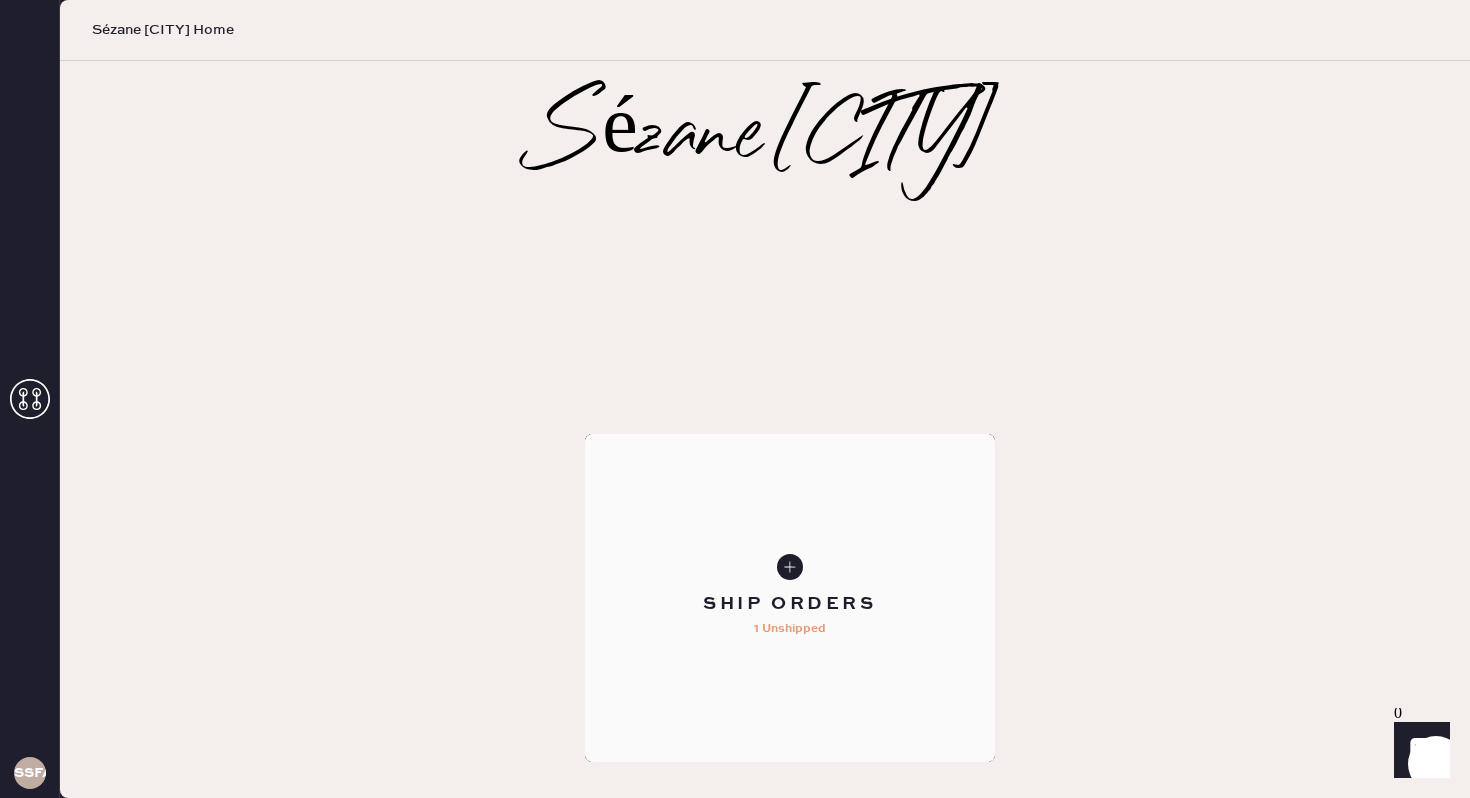 click on "Ship Orders" at bounding box center (790, 604) 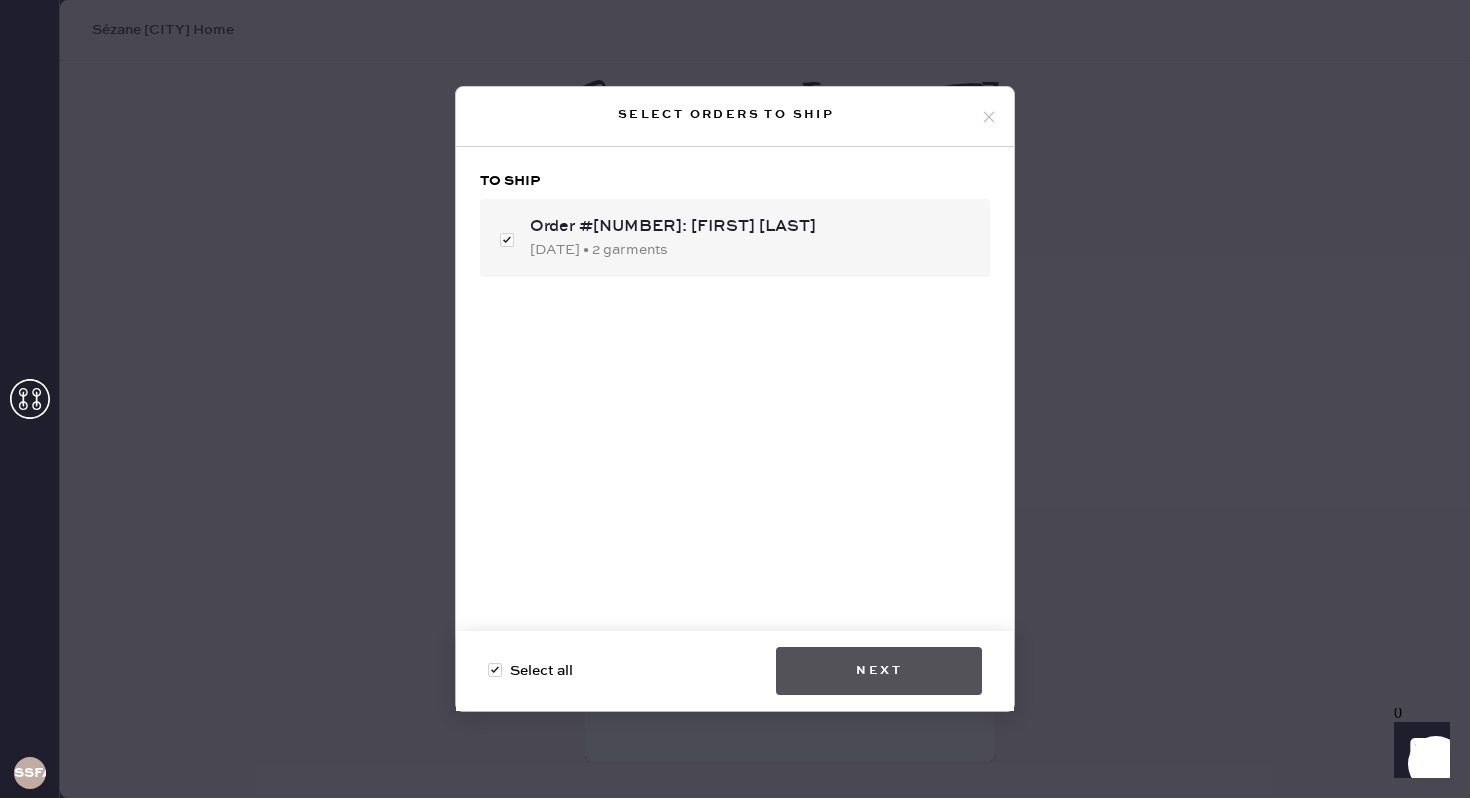 click on "Next" at bounding box center (879, 671) 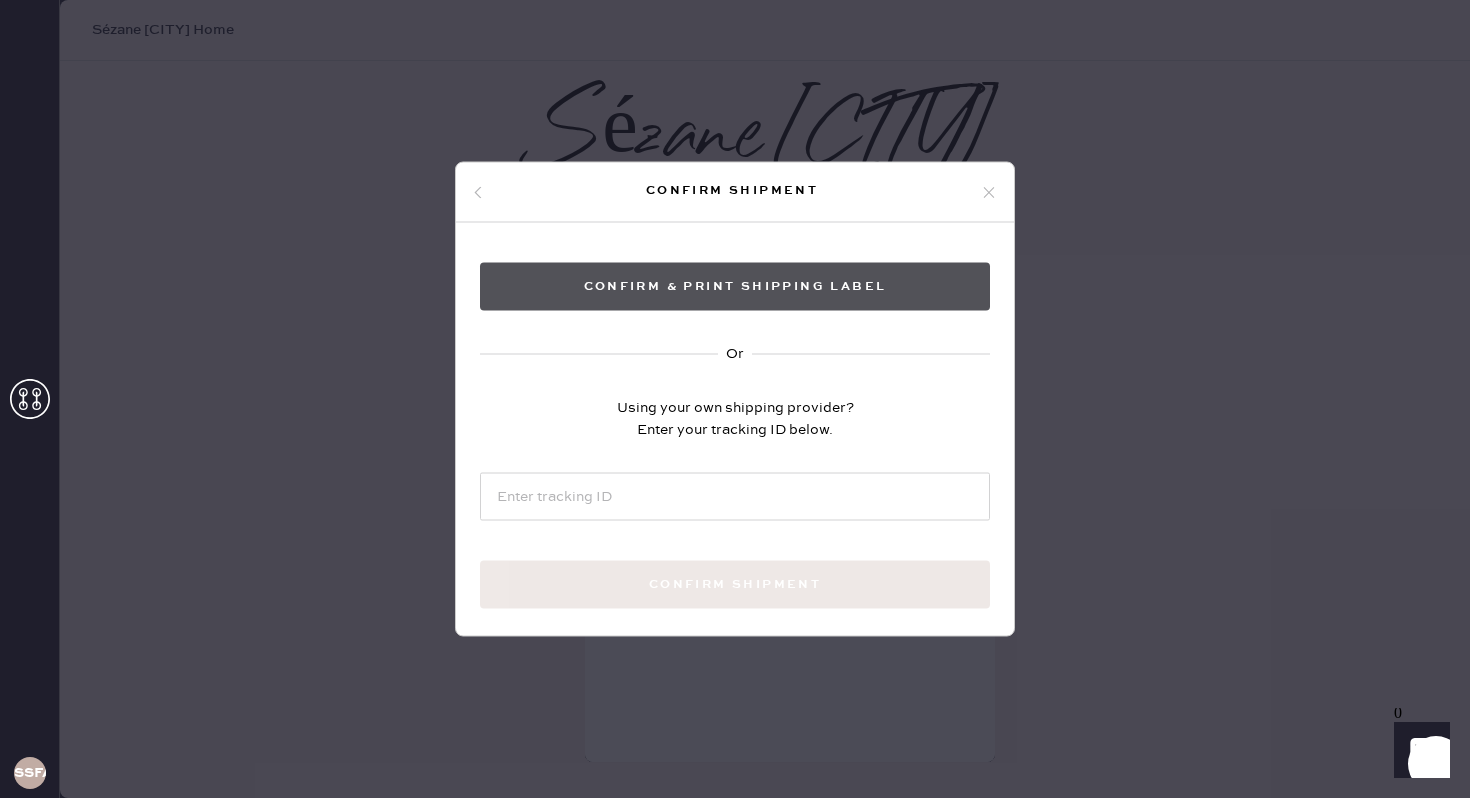 click on "Confirm & Print shipping label" at bounding box center [735, 287] 